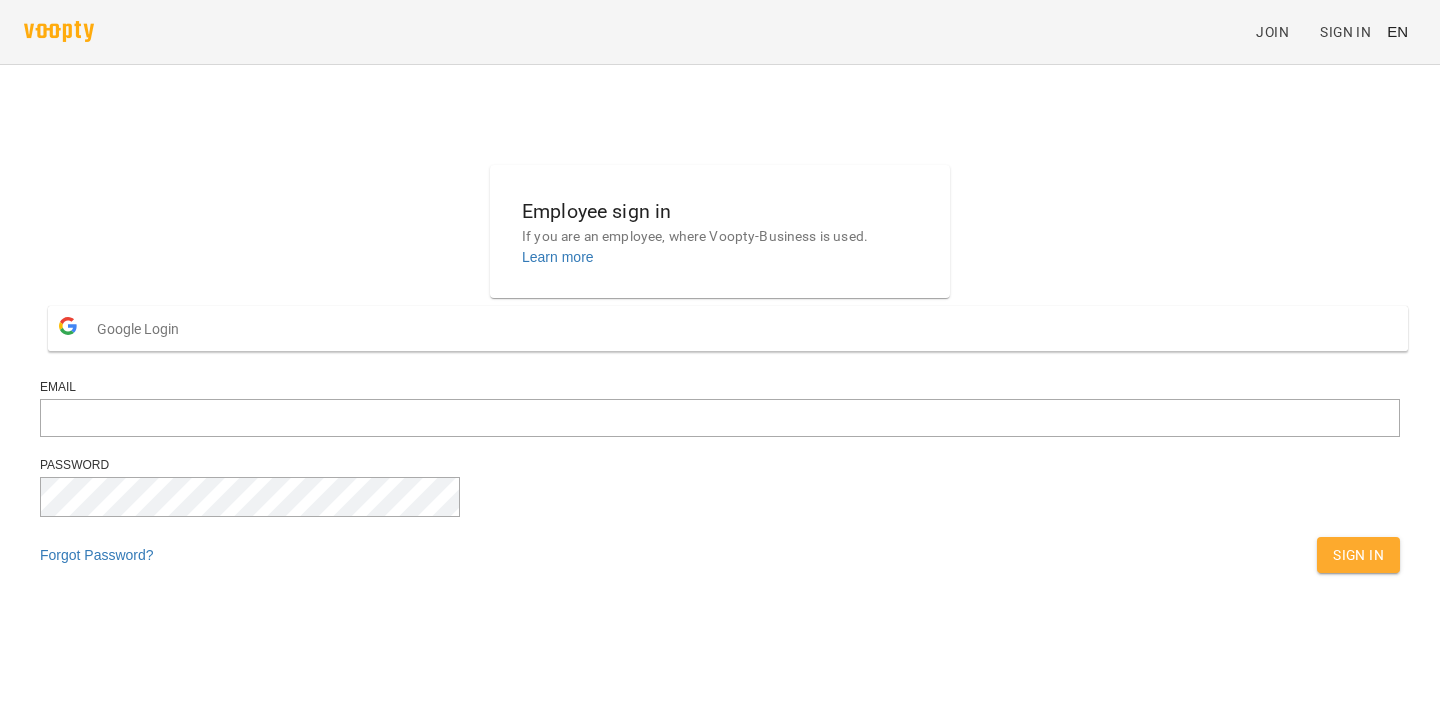 scroll, scrollTop: 0, scrollLeft: 0, axis: both 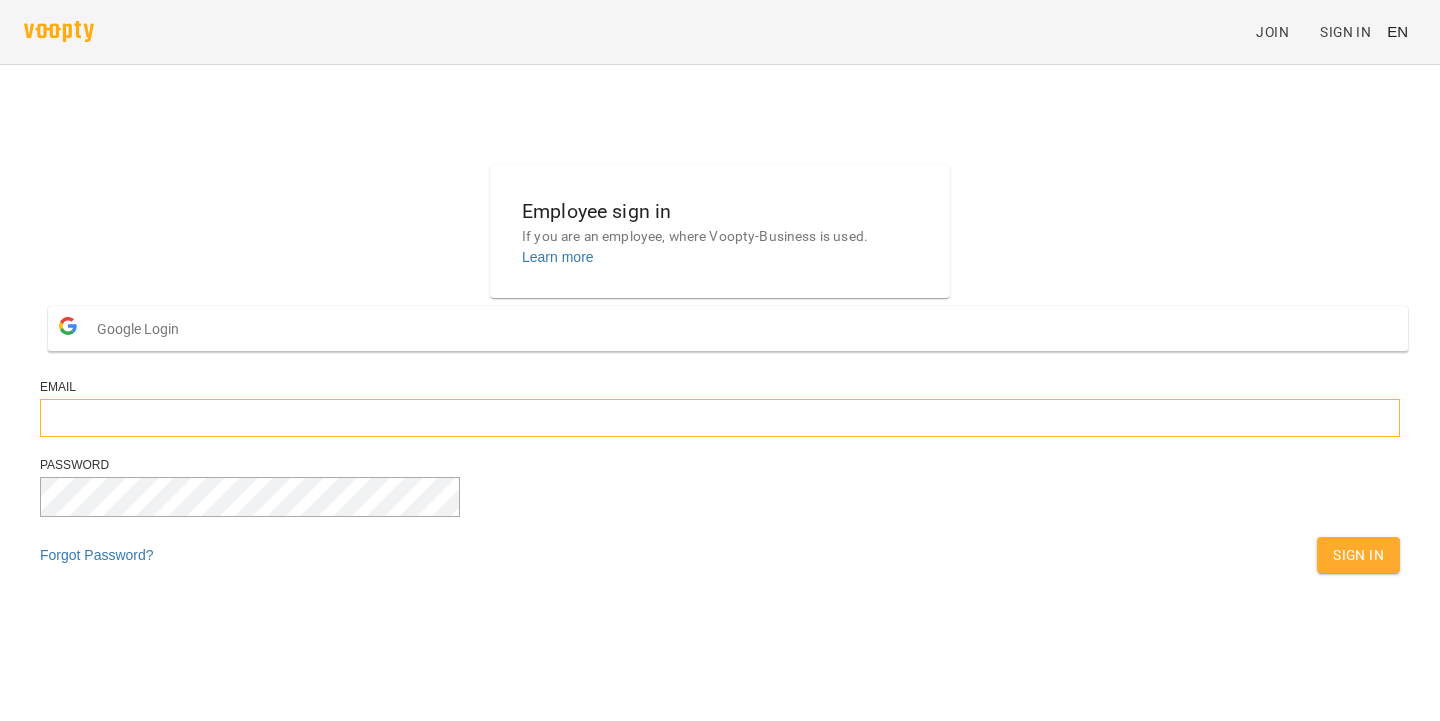 type on "**********" 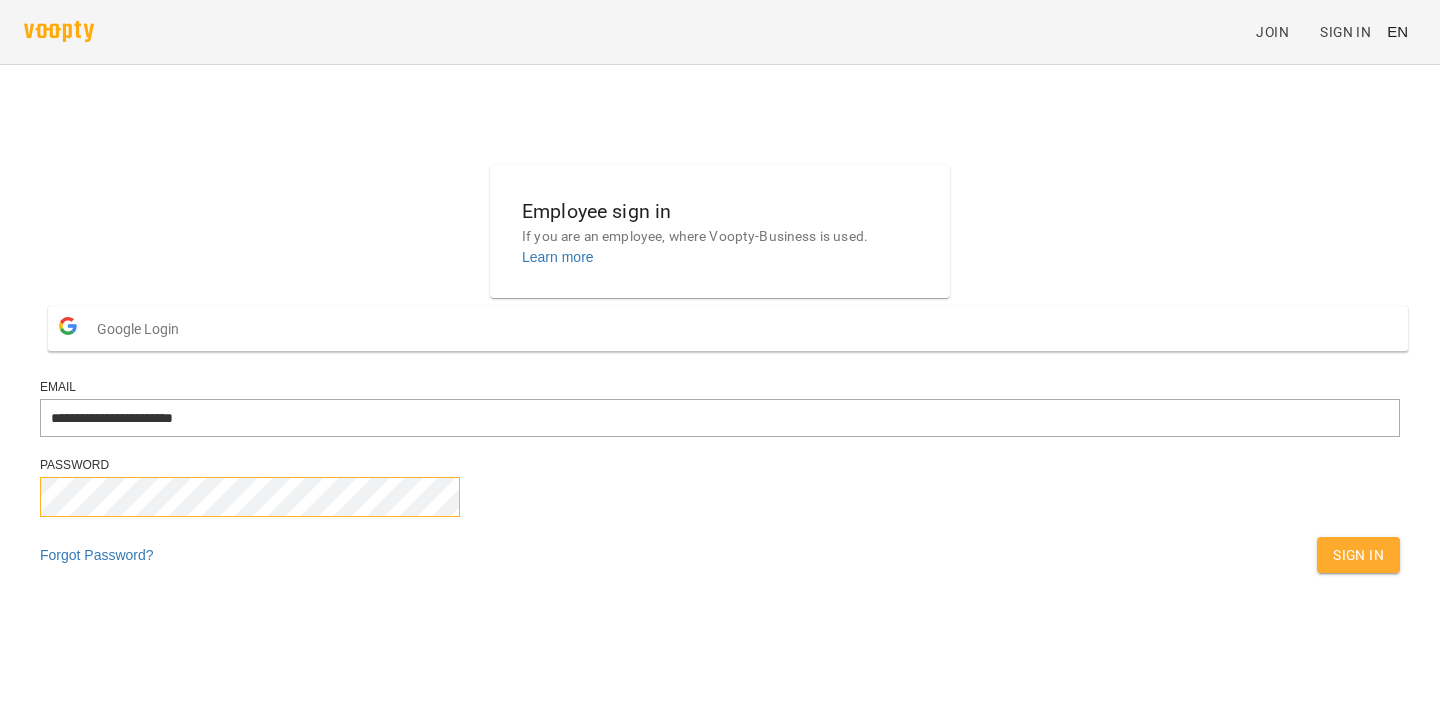 click on "Sign In" at bounding box center [1358, 555] 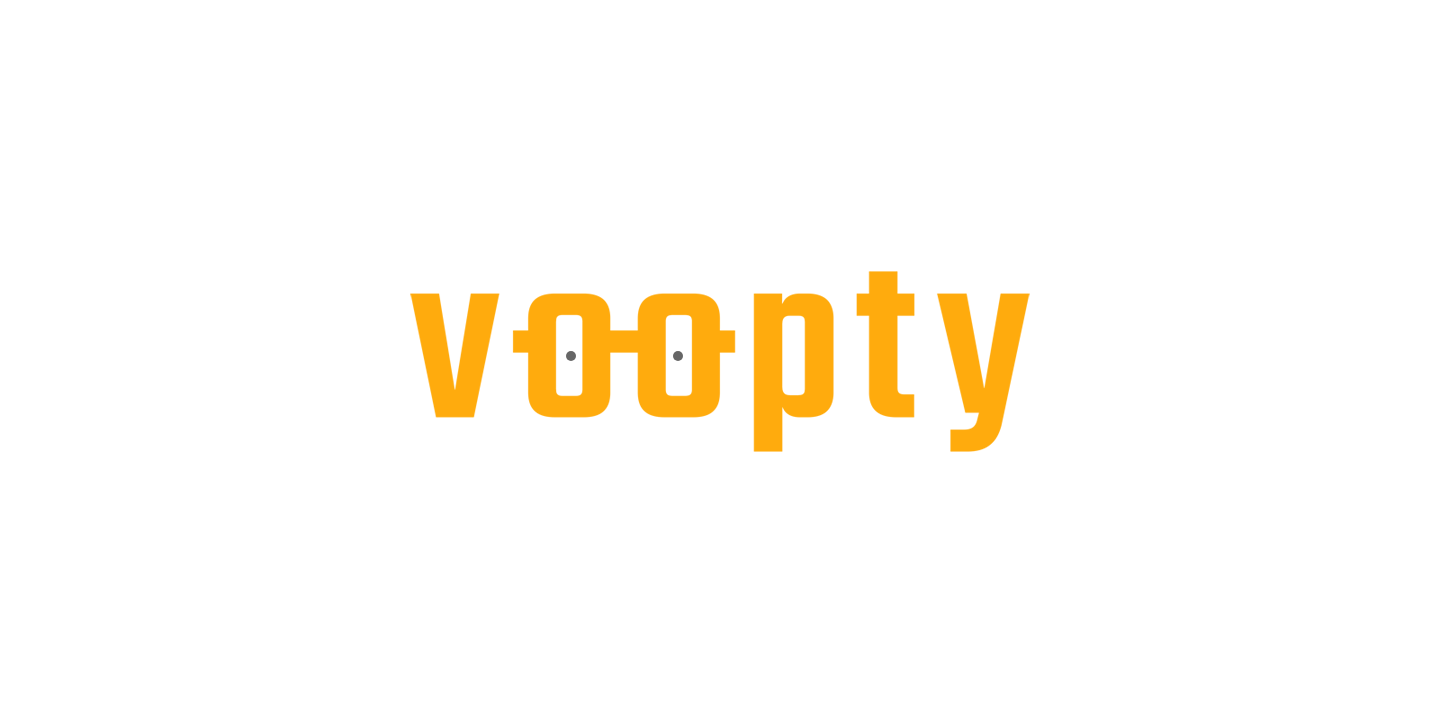scroll, scrollTop: 0, scrollLeft: 0, axis: both 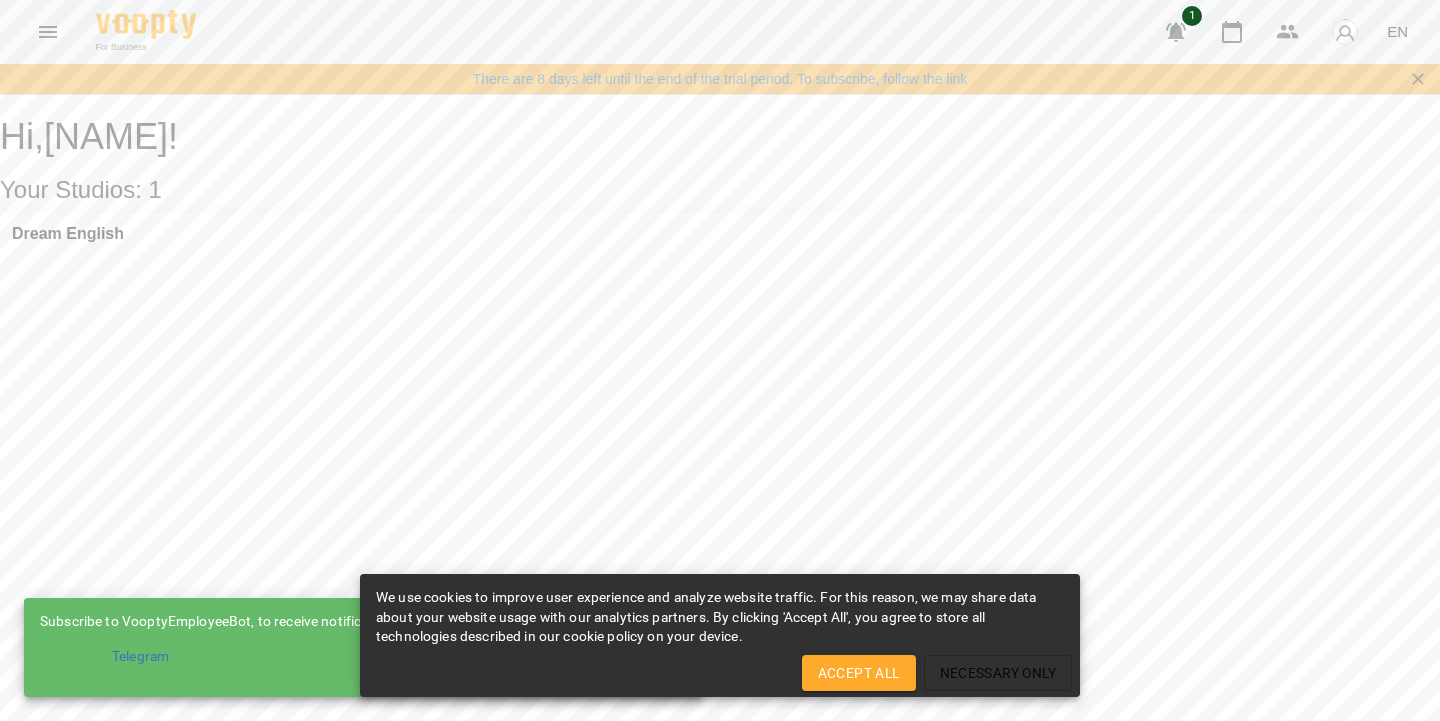 click on "Dream English" at bounding box center (720, 240) 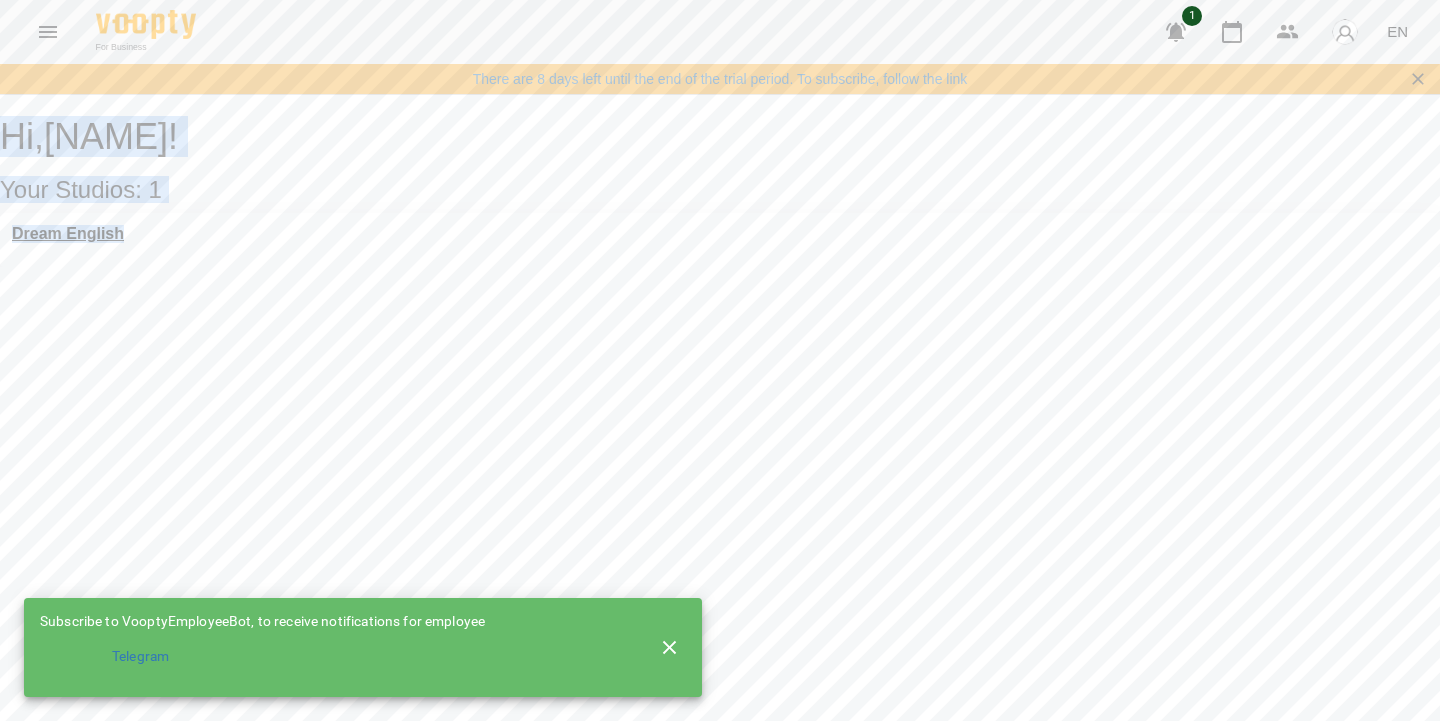 click on "Dream English" at bounding box center (68, 234) 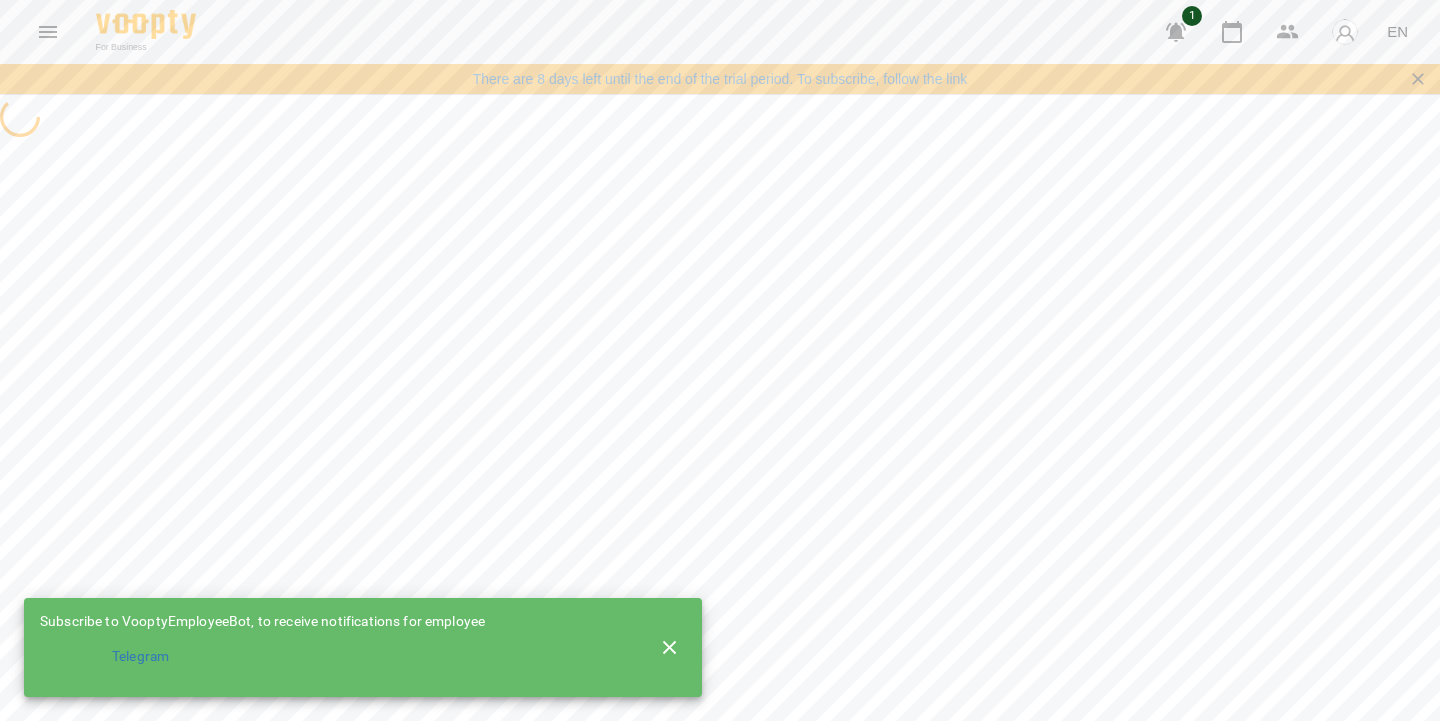 click at bounding box center [720, 119] 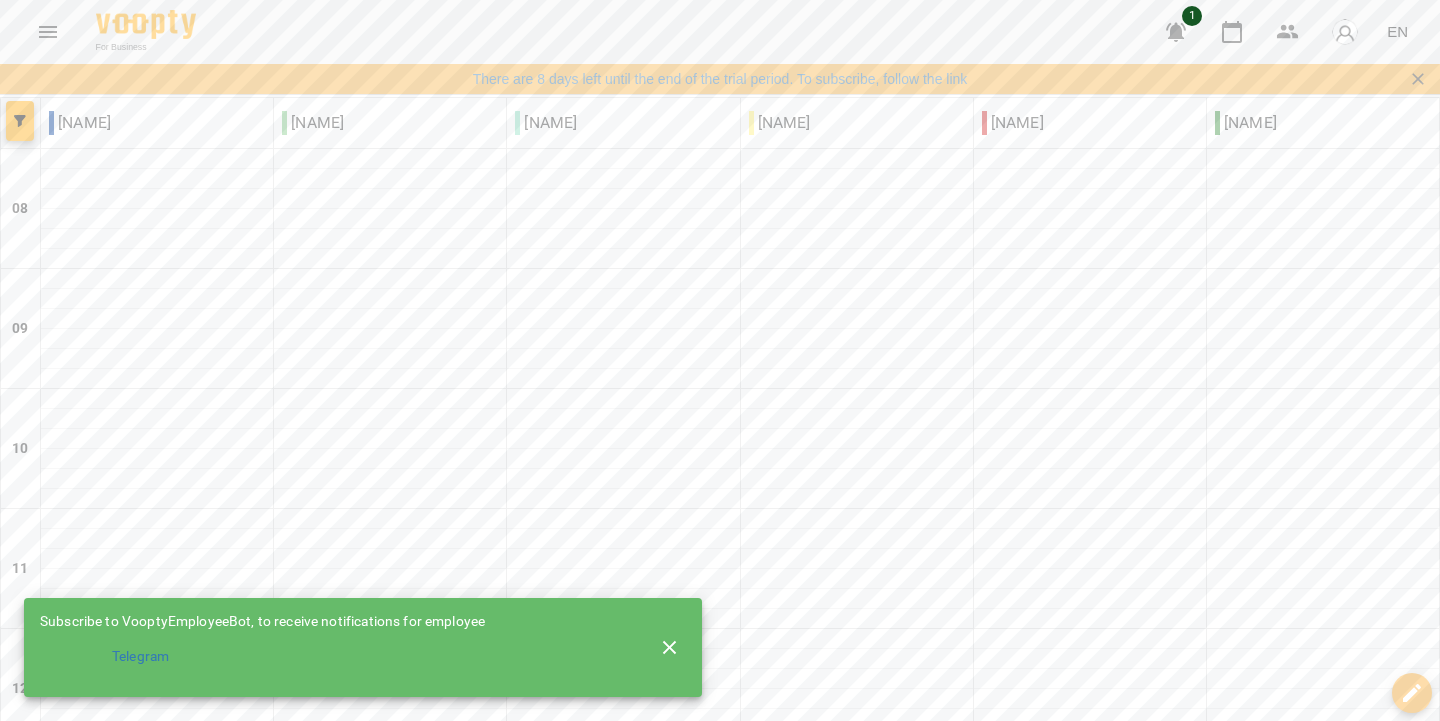 click at bounding box center [839, 2040] 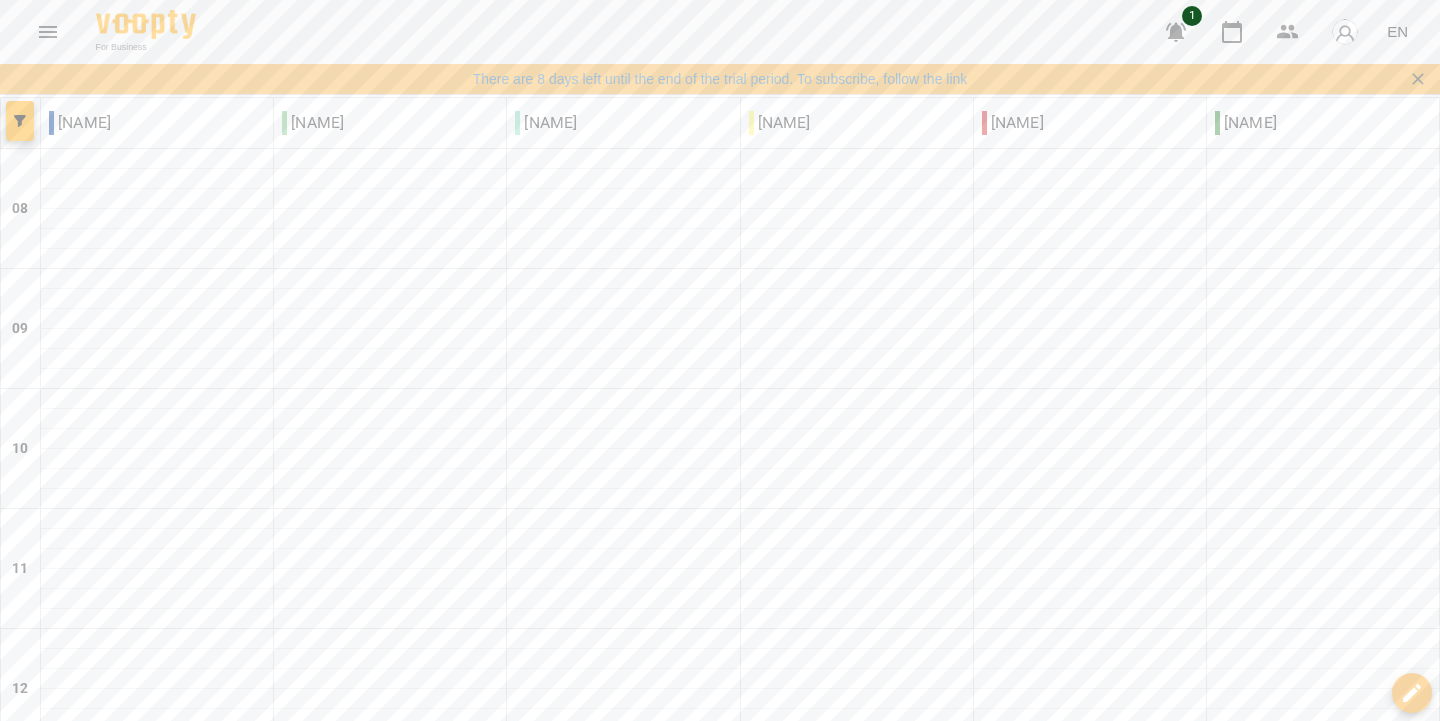 scroll, scrollTop: 1360, scrollLeft: 0, axis: vertical 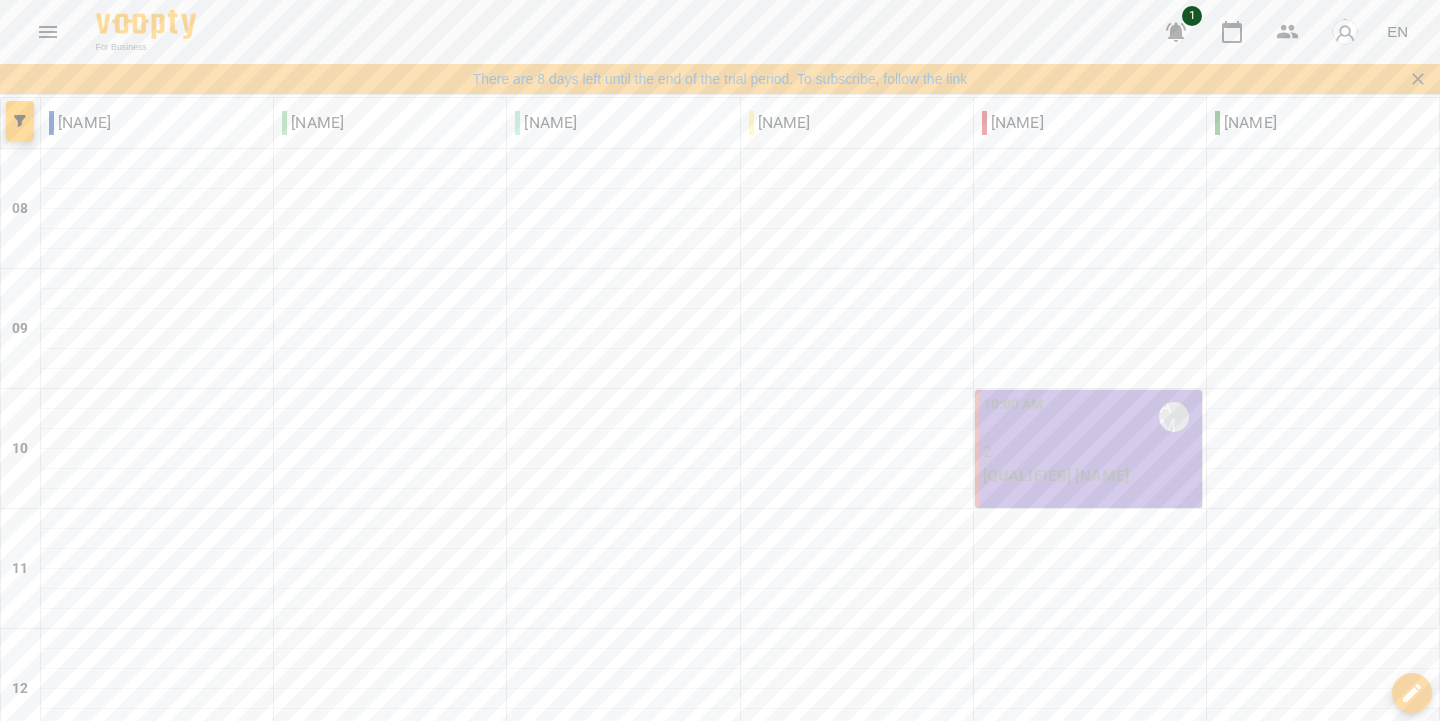click on "2" at bounding box center [1090, 452] 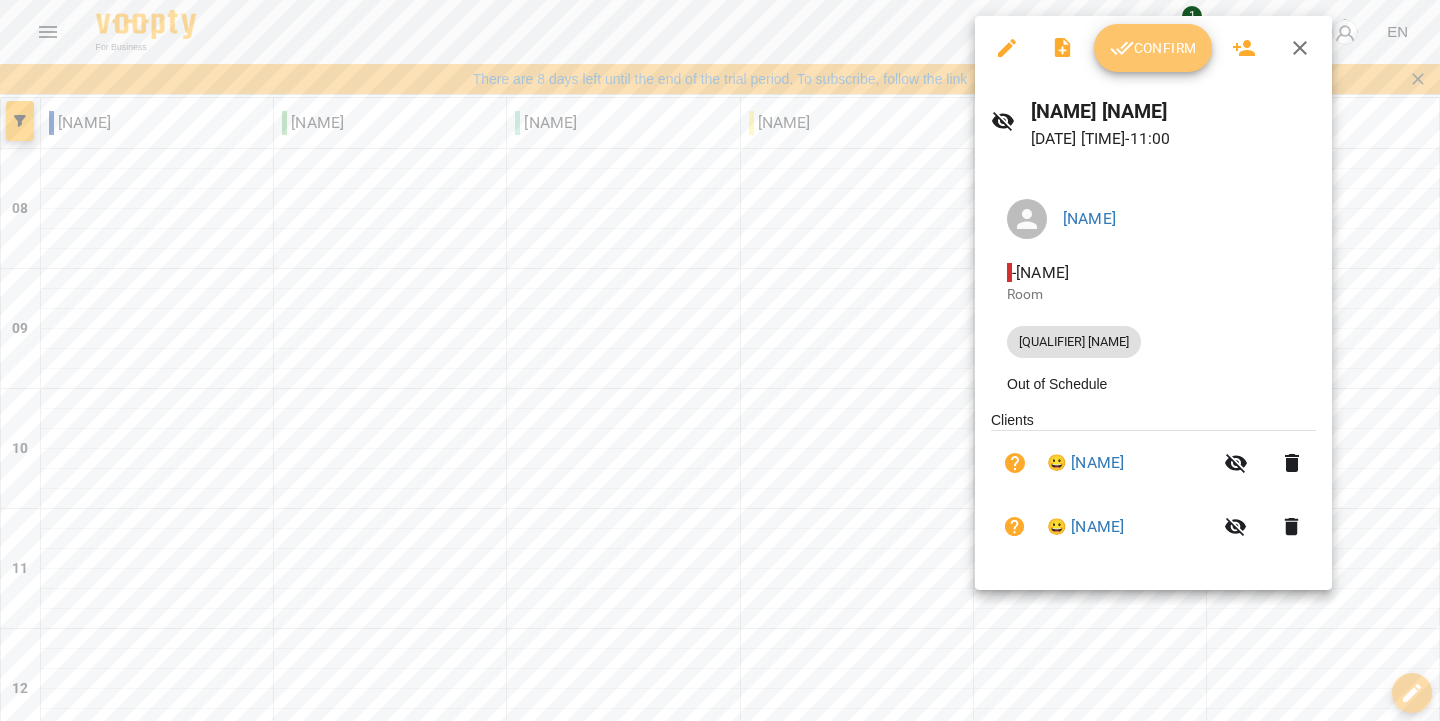click on "Confirm" at bounding box center [1153, 48] 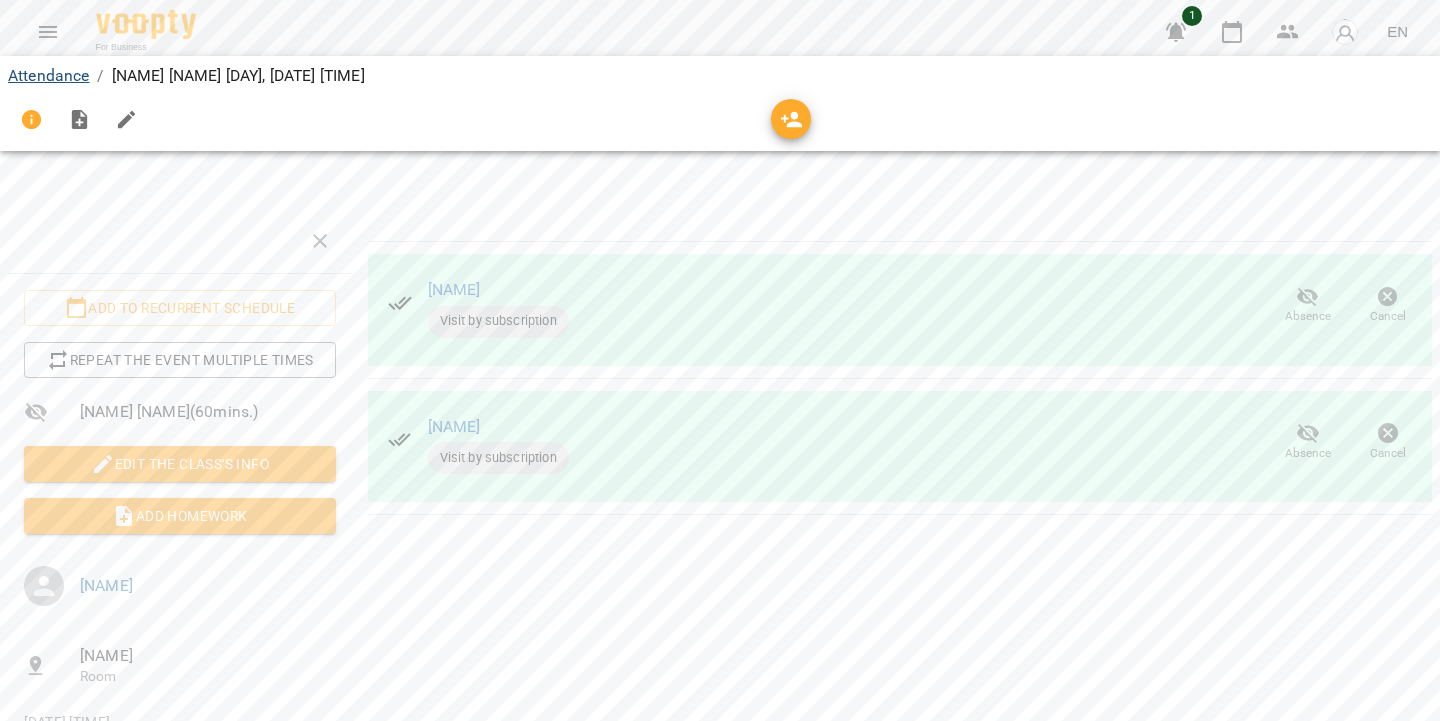 click on "Attendance" at bounding box center [48, 75] 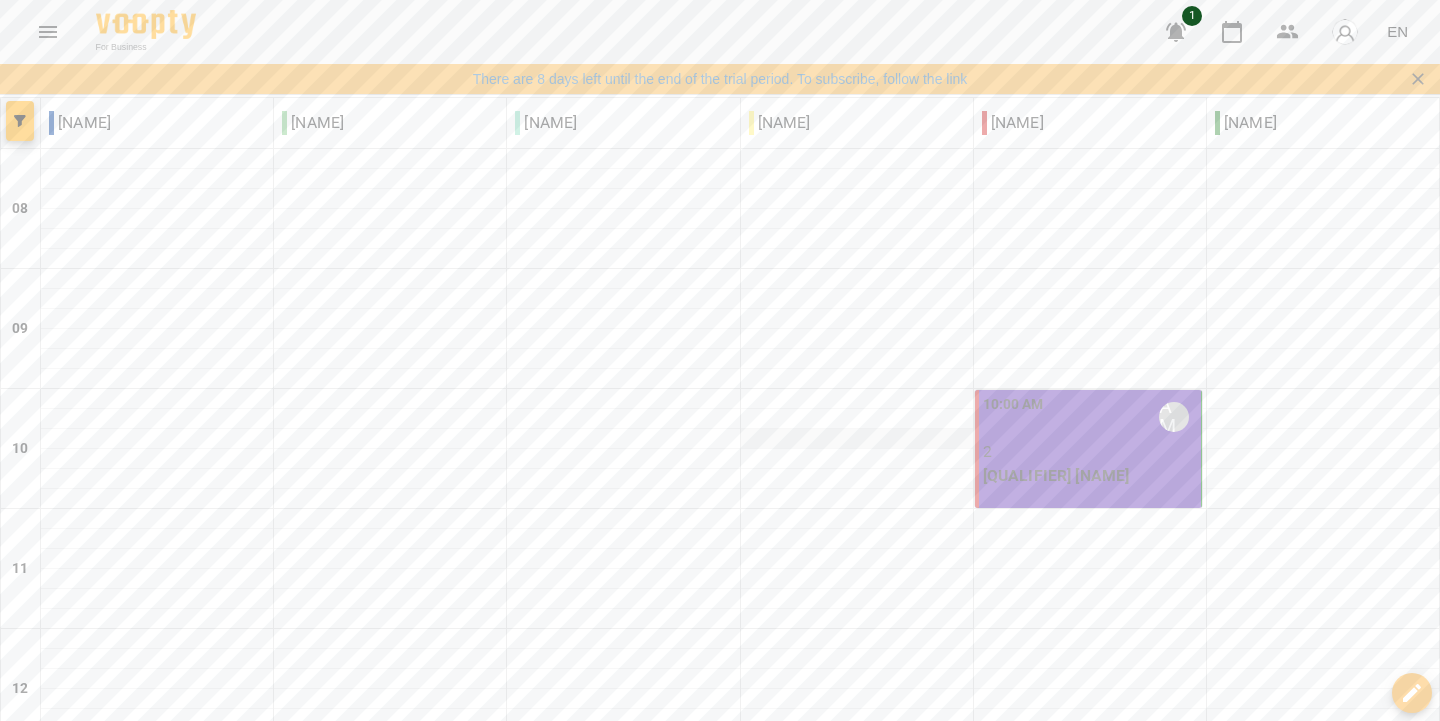 scroll, scrollTop: 1246, scrollLeft: 0, axis: vertical 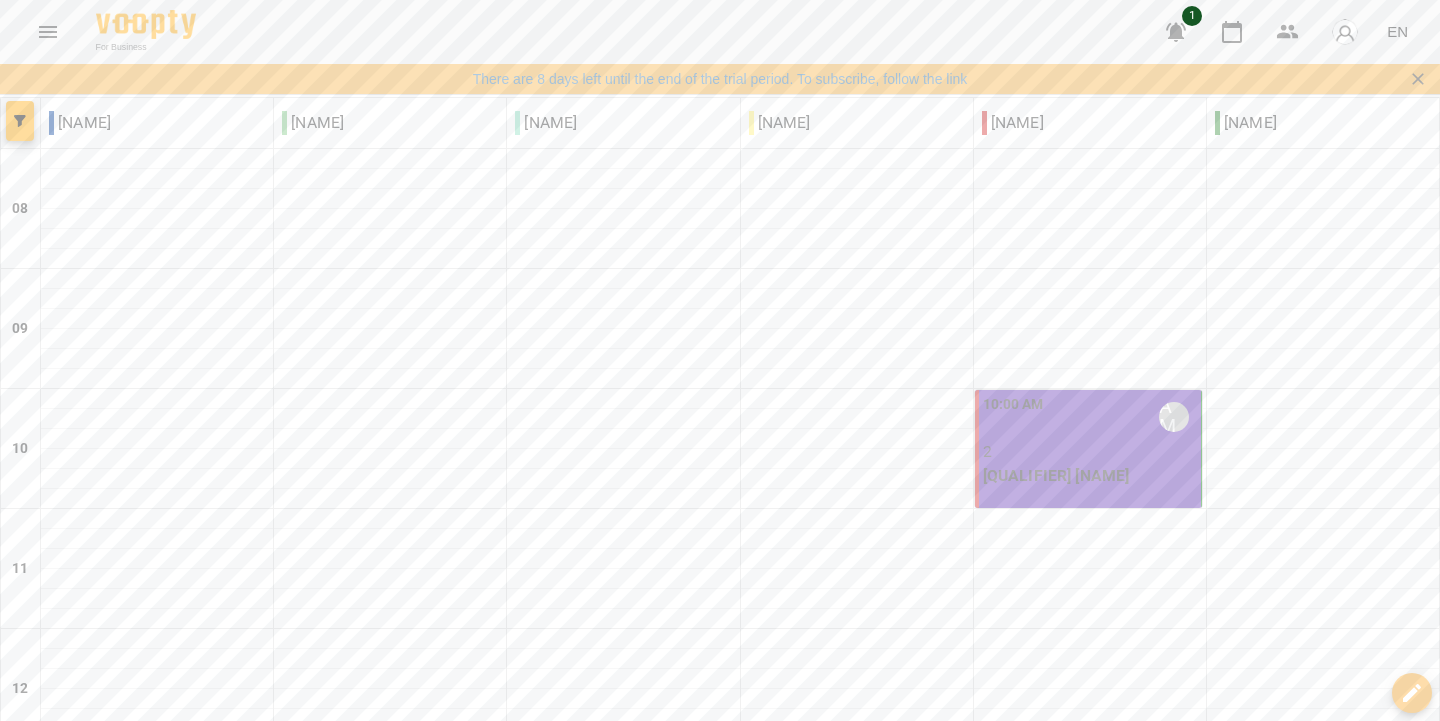 click on "[TIME] [NAME]" at bounding box center [1090, 1617] 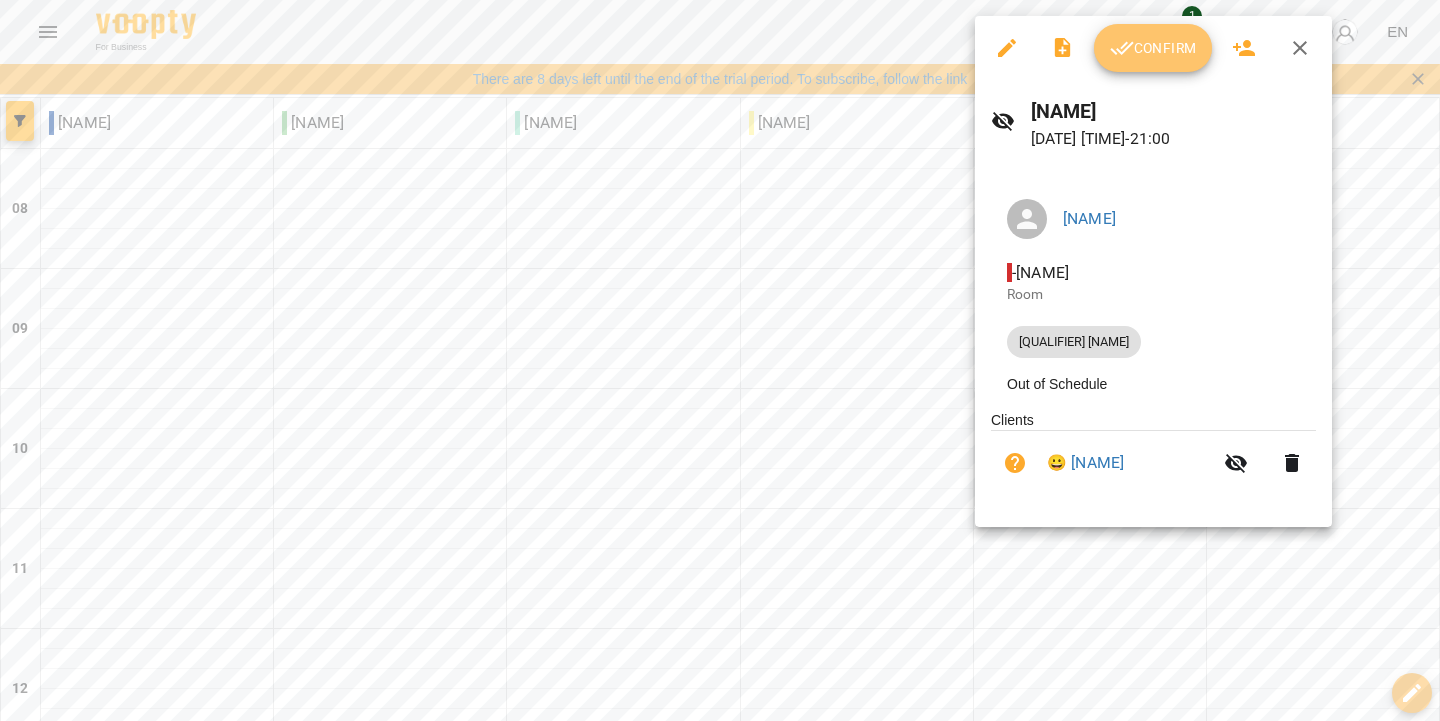 click 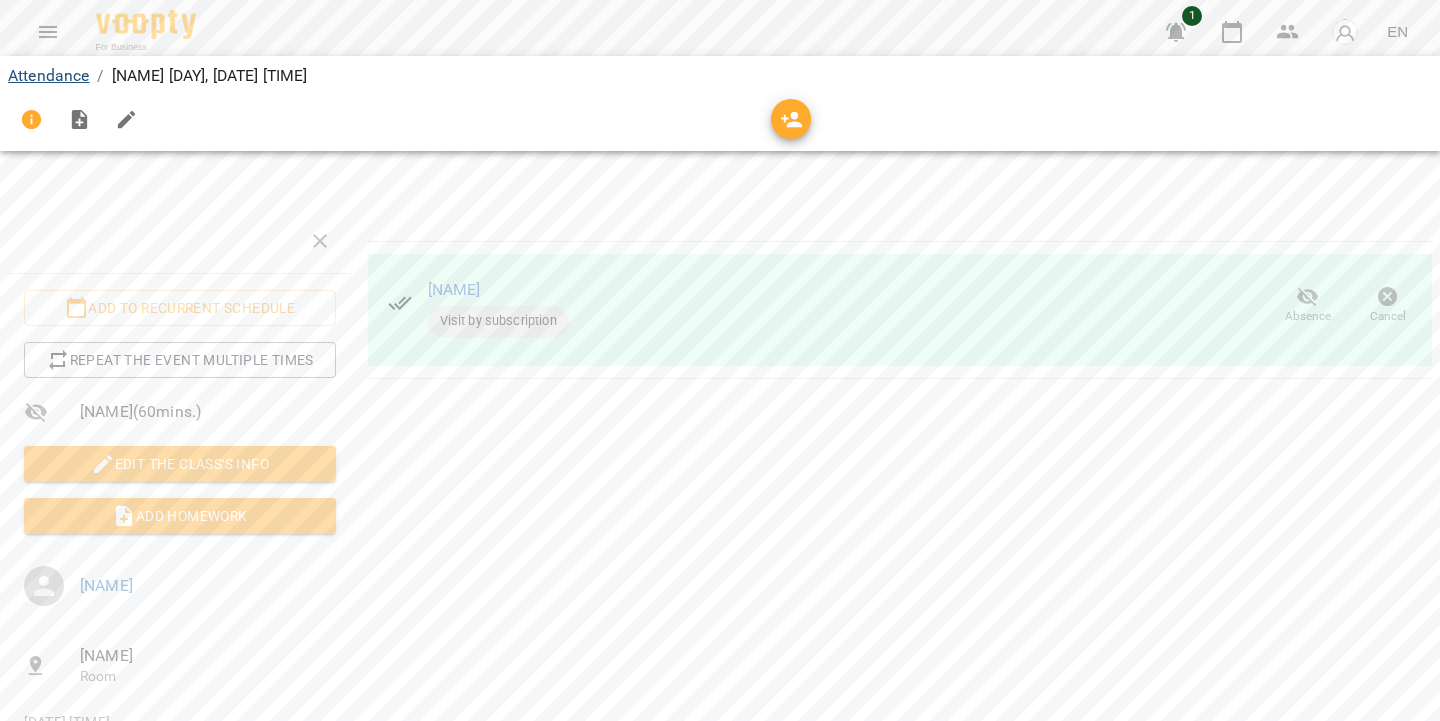 click on "Attendance" at bounding box center [48, 75] 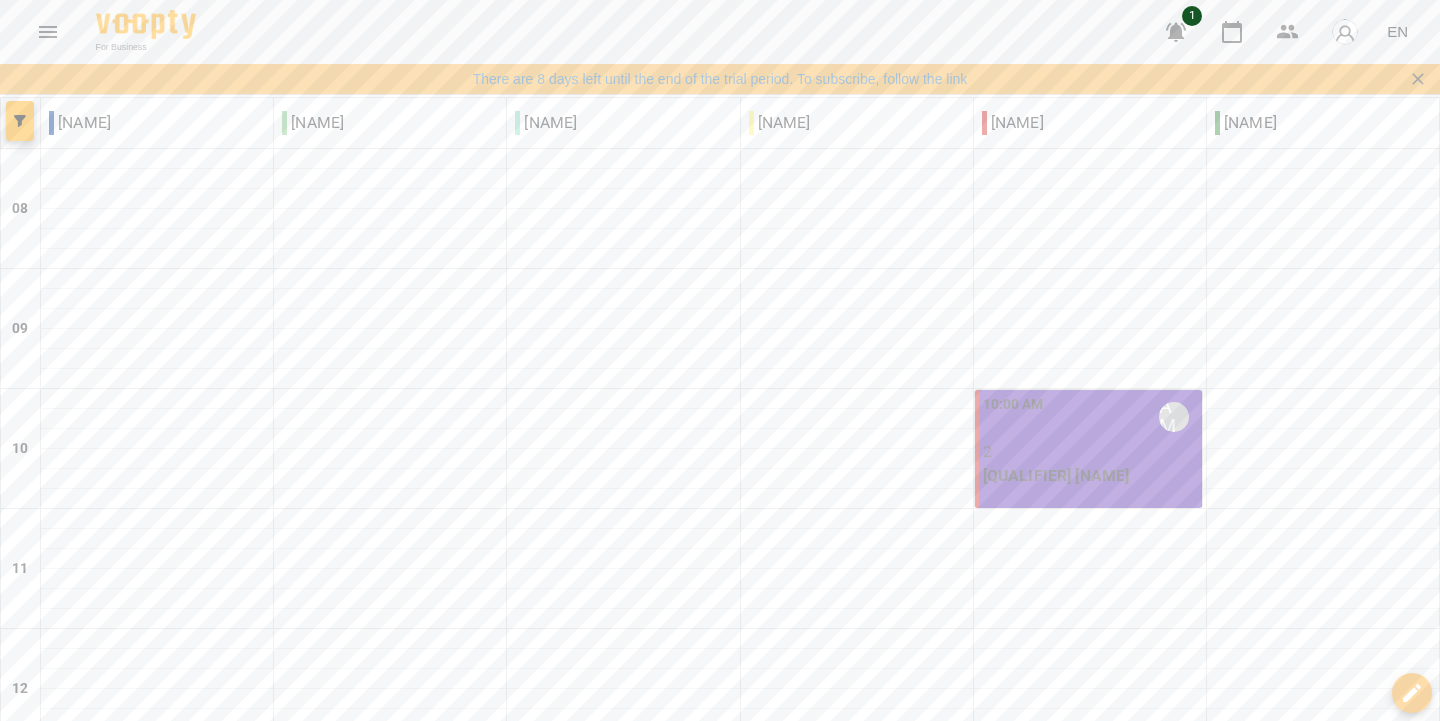 scroll, scrollTop: 1360, scrollLeft: 0, axis: vertical 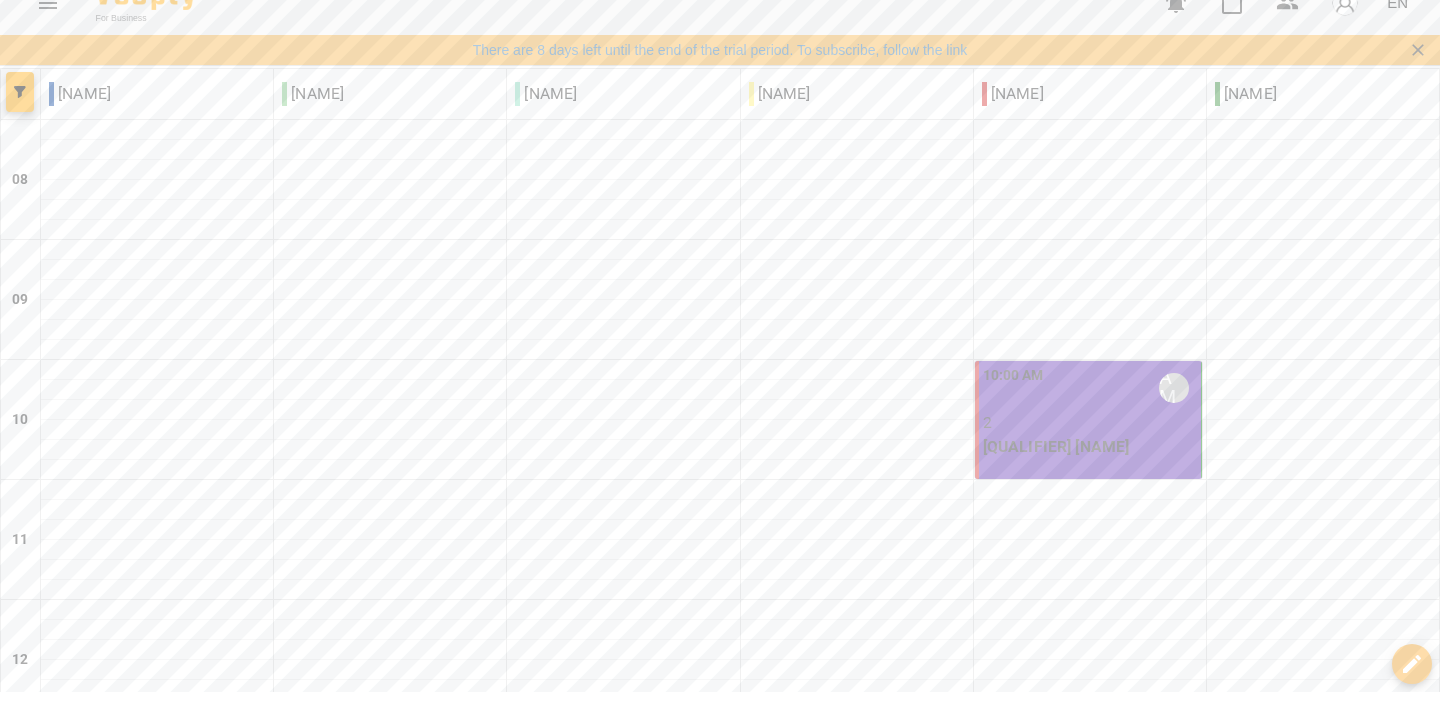 click on "[DAY] [DATE]" at bounding box center [413, 1981] 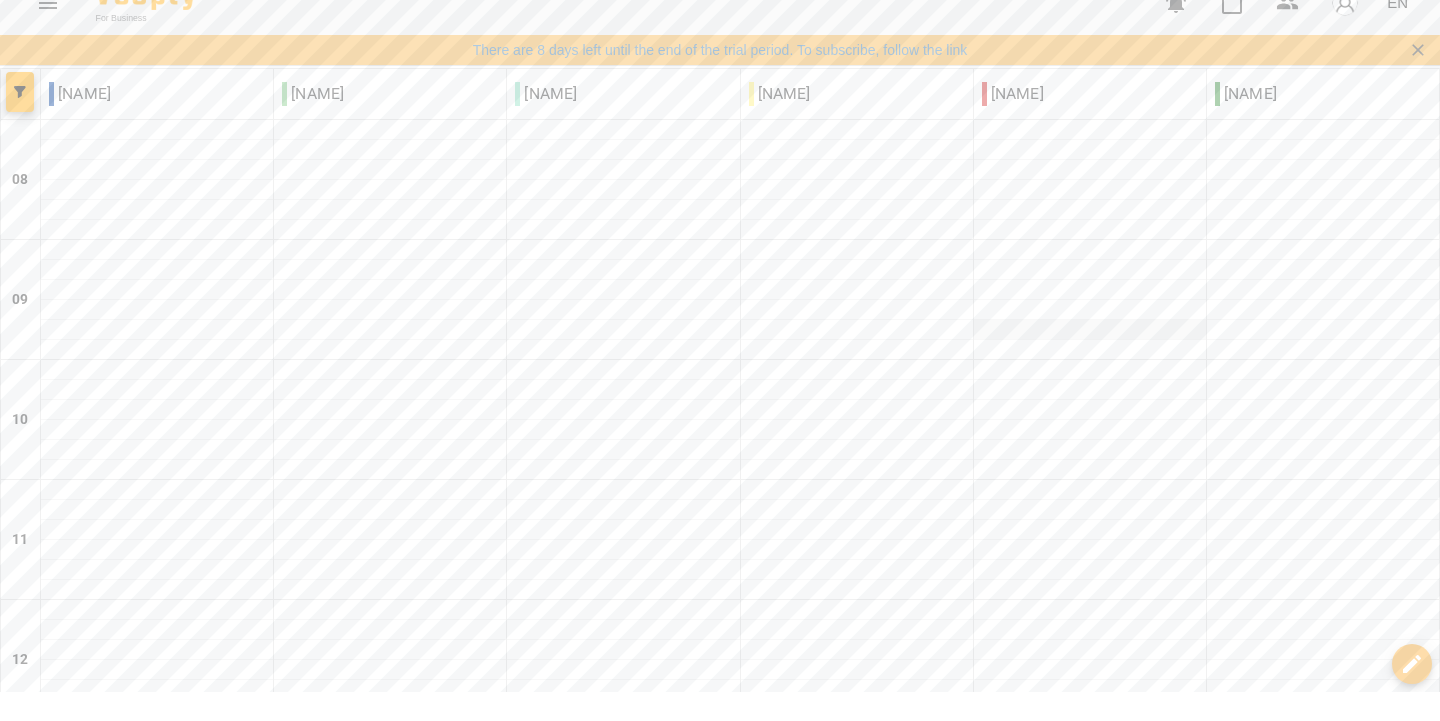 scroll, scrollTop: 1239, scrollLeft: 0, axis: vertical 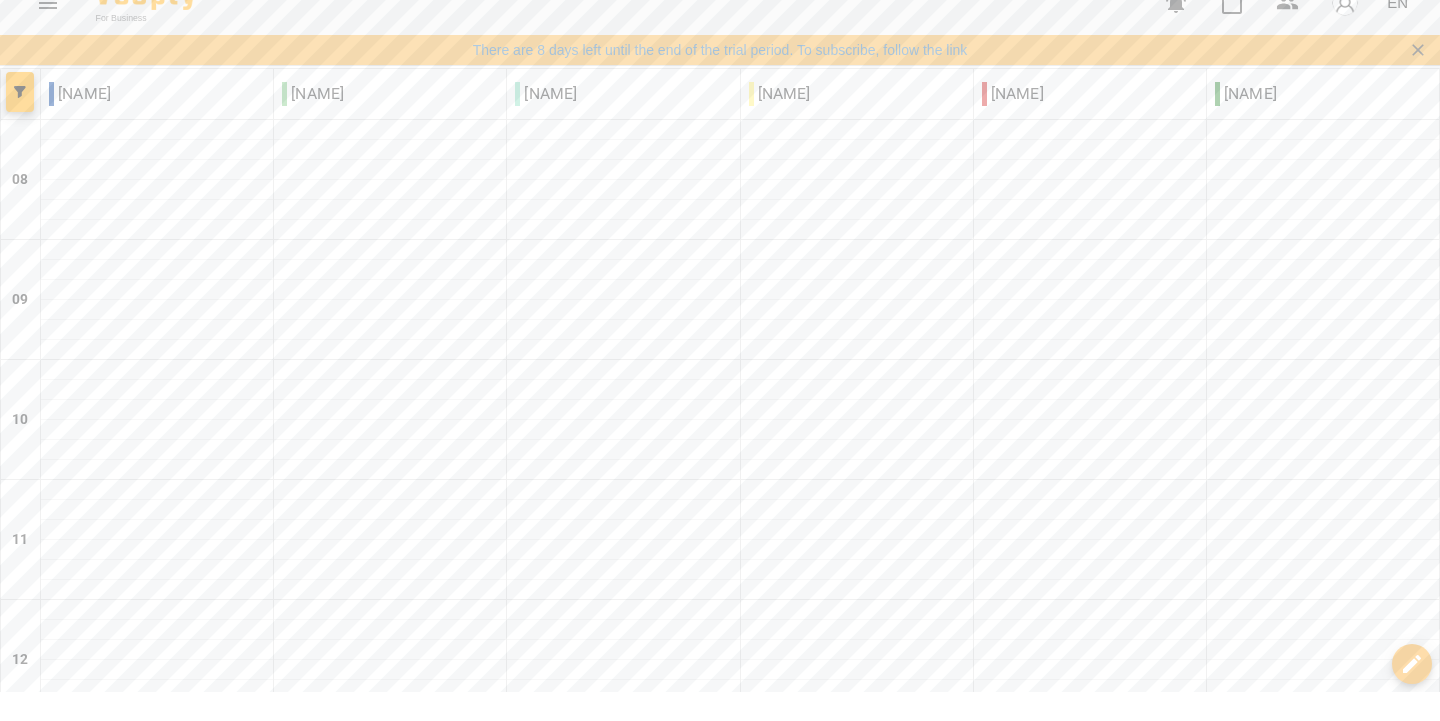 click on "[NAME]" at bounding box center [1090, 1652] 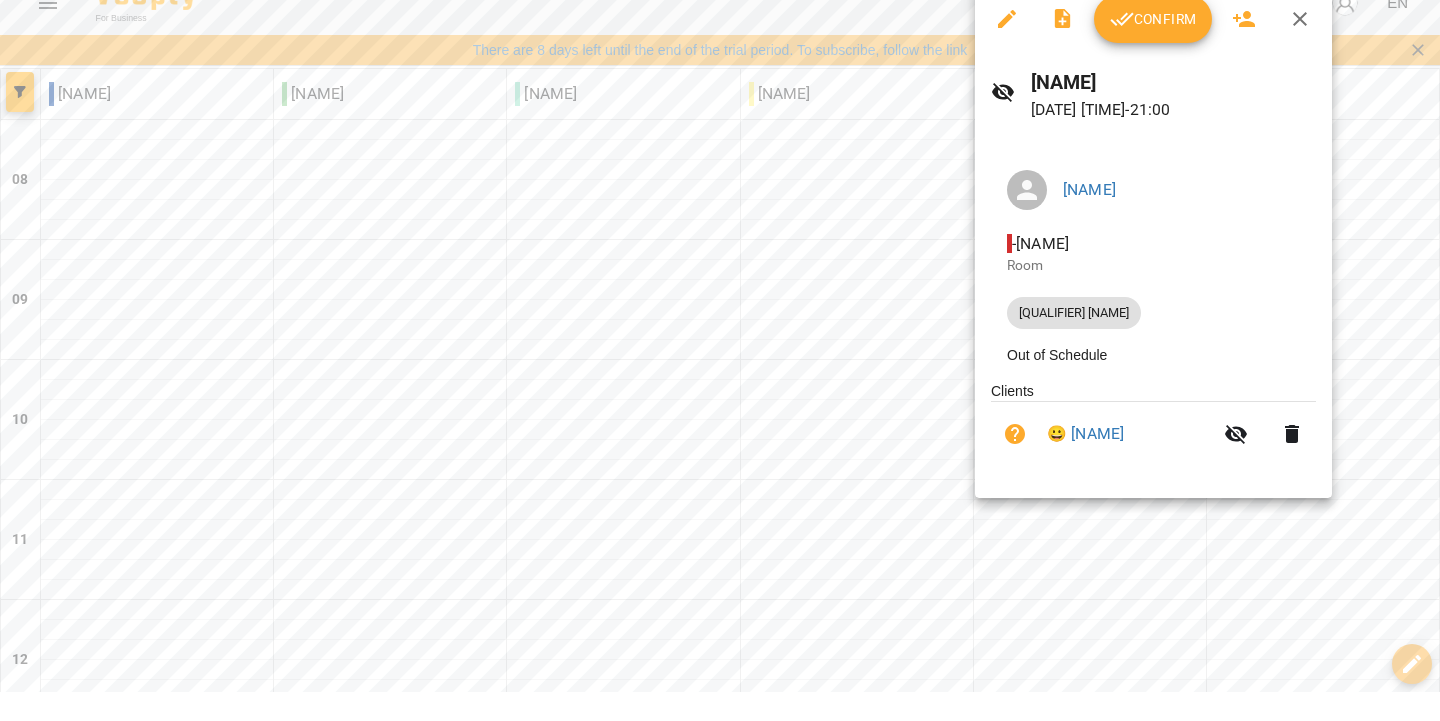 click at bounding box center (720, 360) 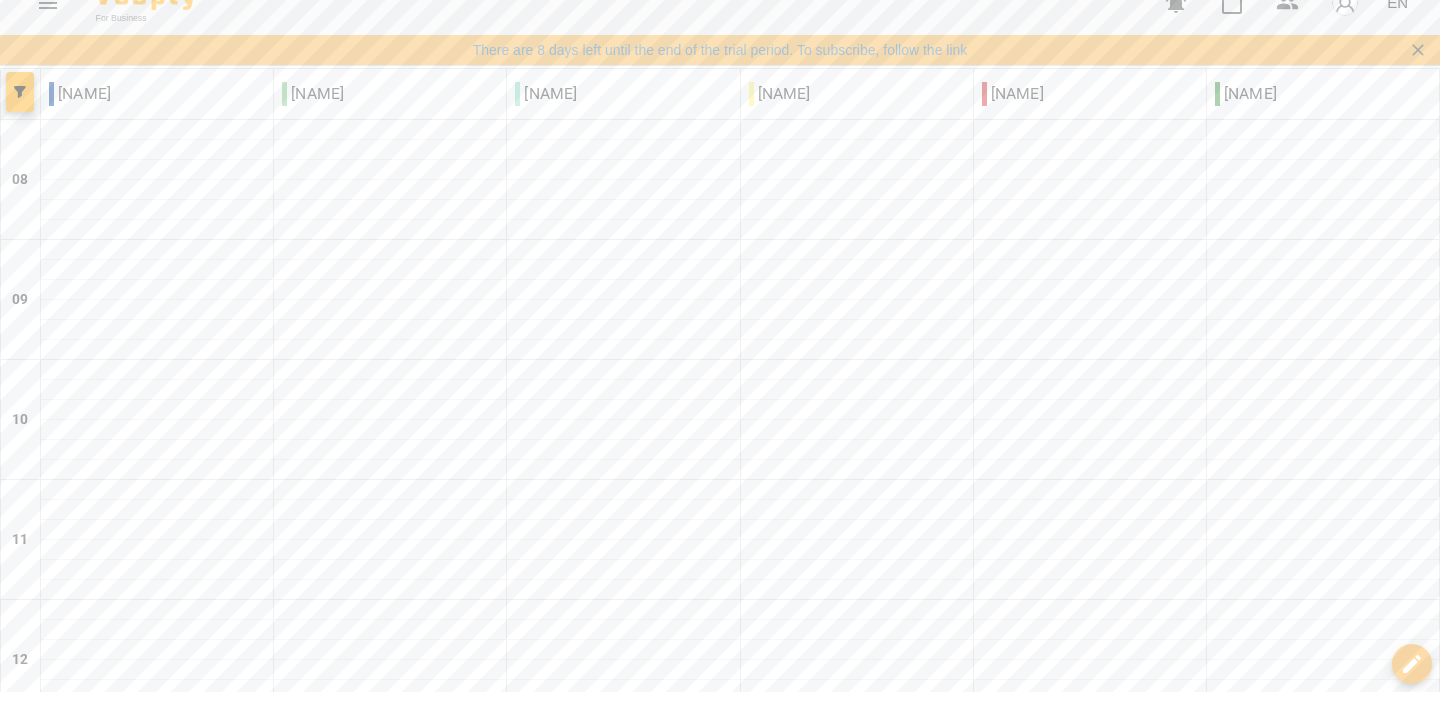 click on "2" at bounding box center (1090, 1772) 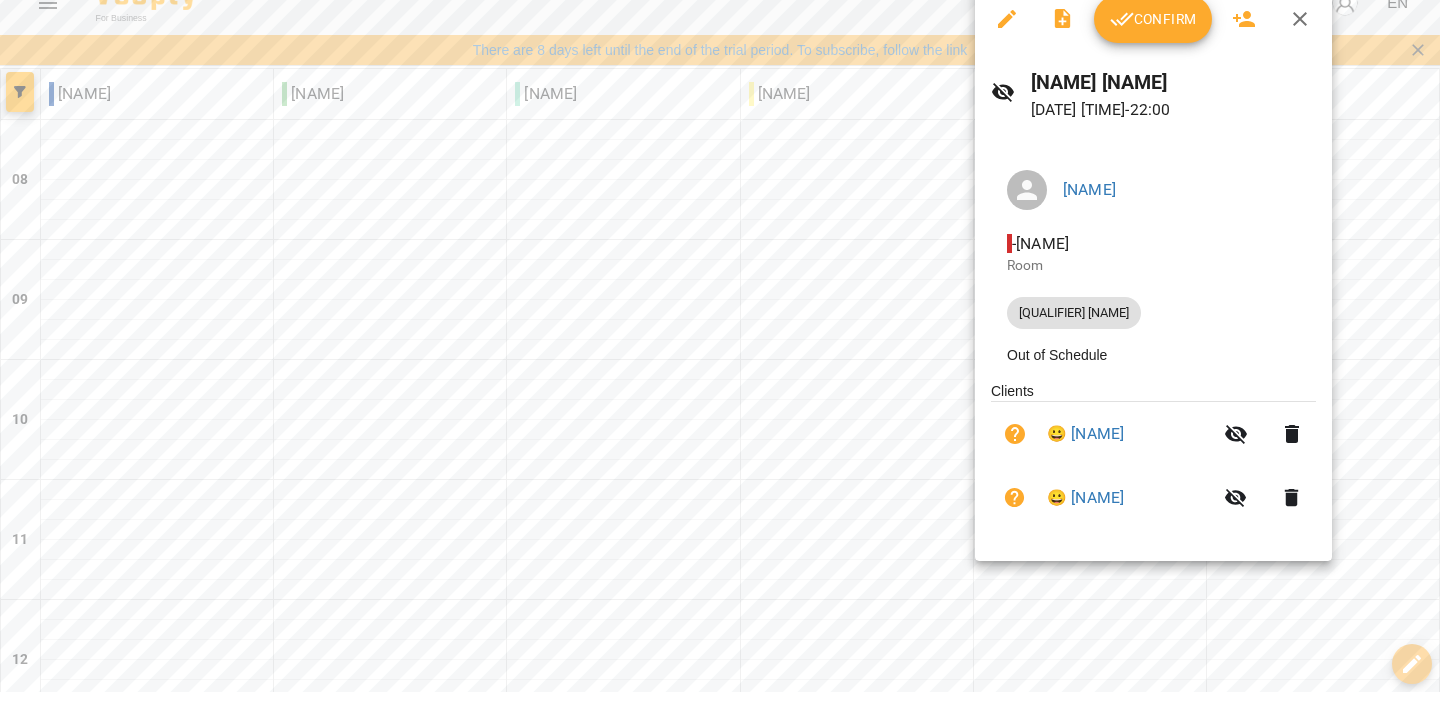click on "Confirm" at bounding box center (1153, 48) 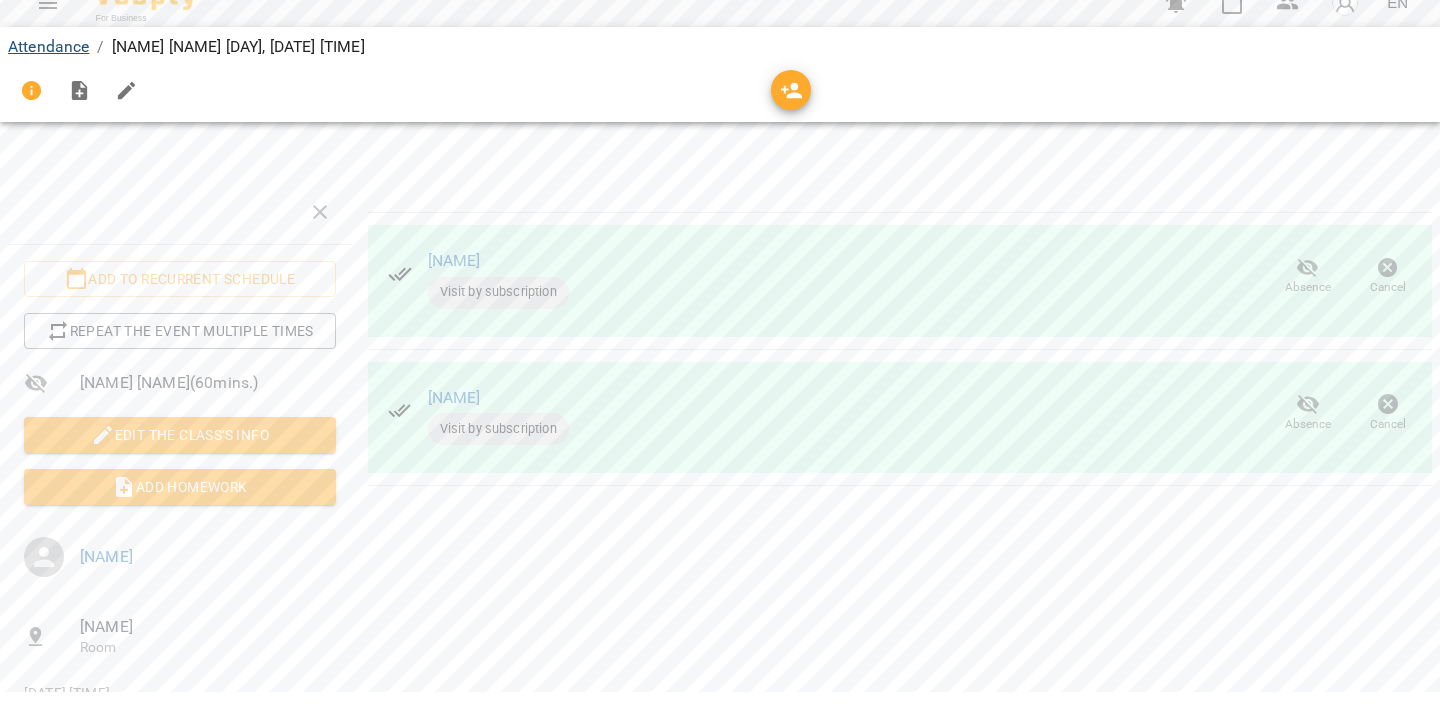 click on "Attendance" at bounding box center [48, 75] 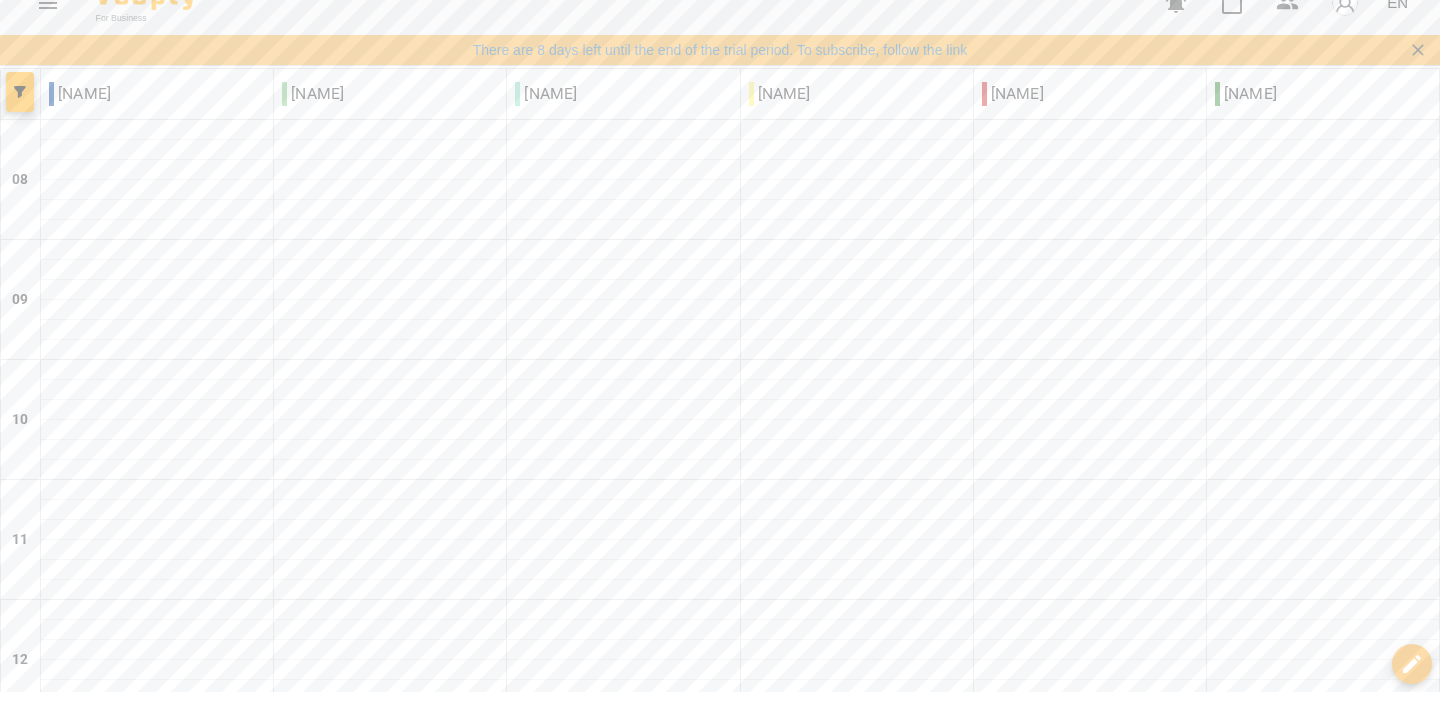 scroll, scrollTop: 1360, scrollLeft: 0, axis: vertical 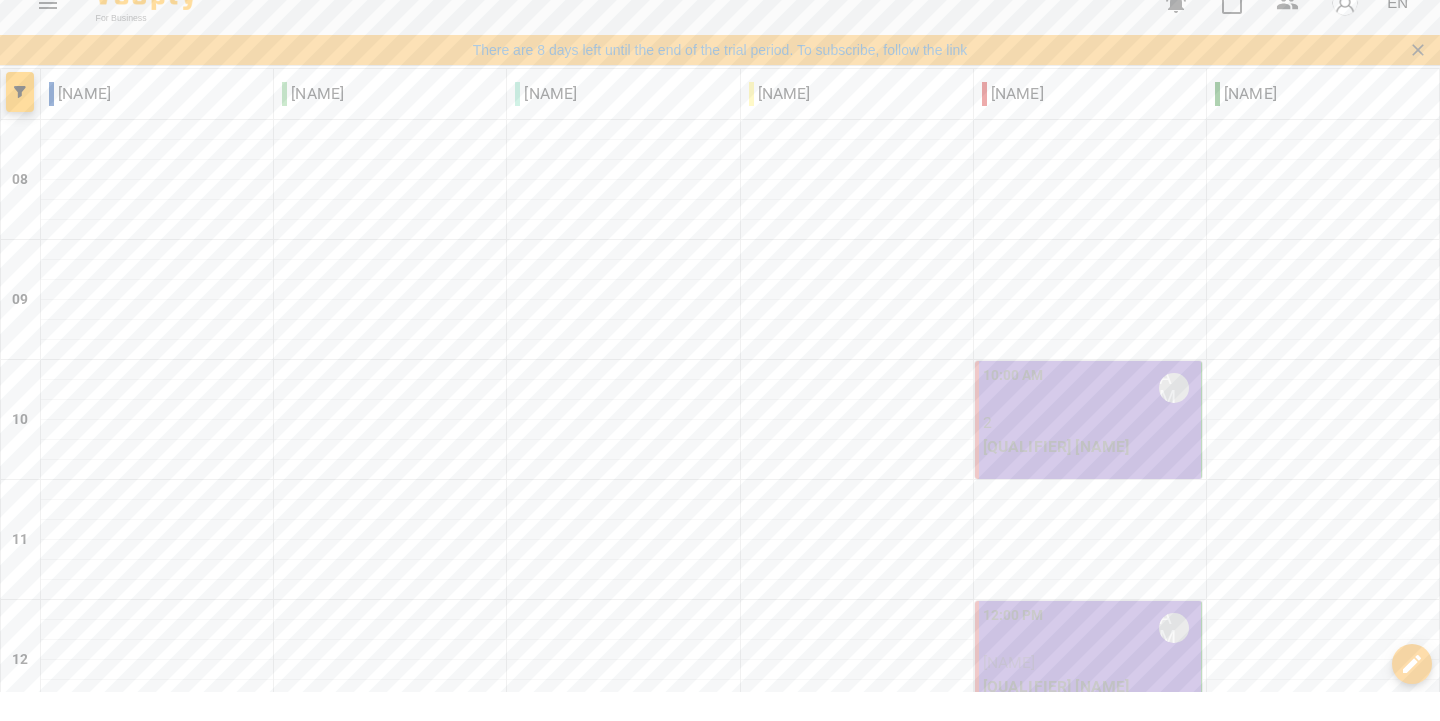 click on "2" at bounding box center (1090, 452) 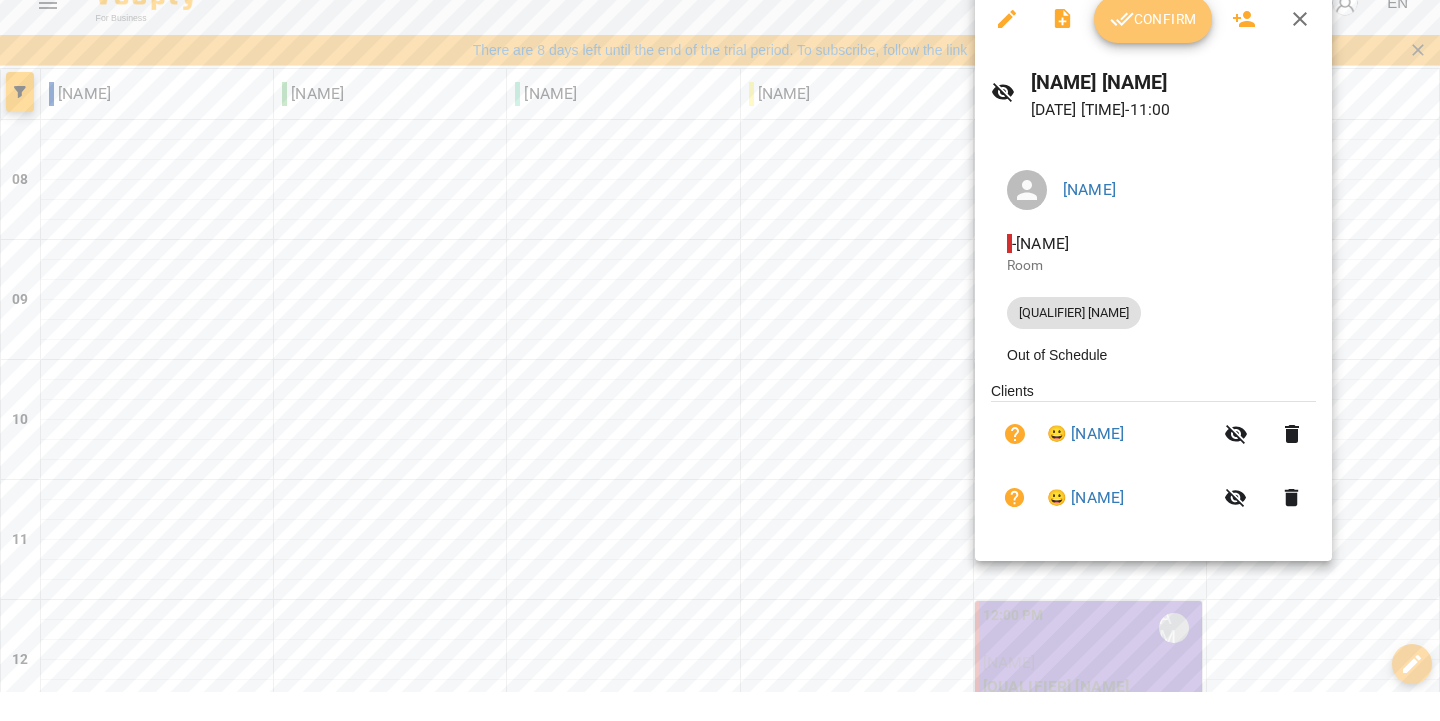 click on "Confirm" at bounding box center [1153, 48] 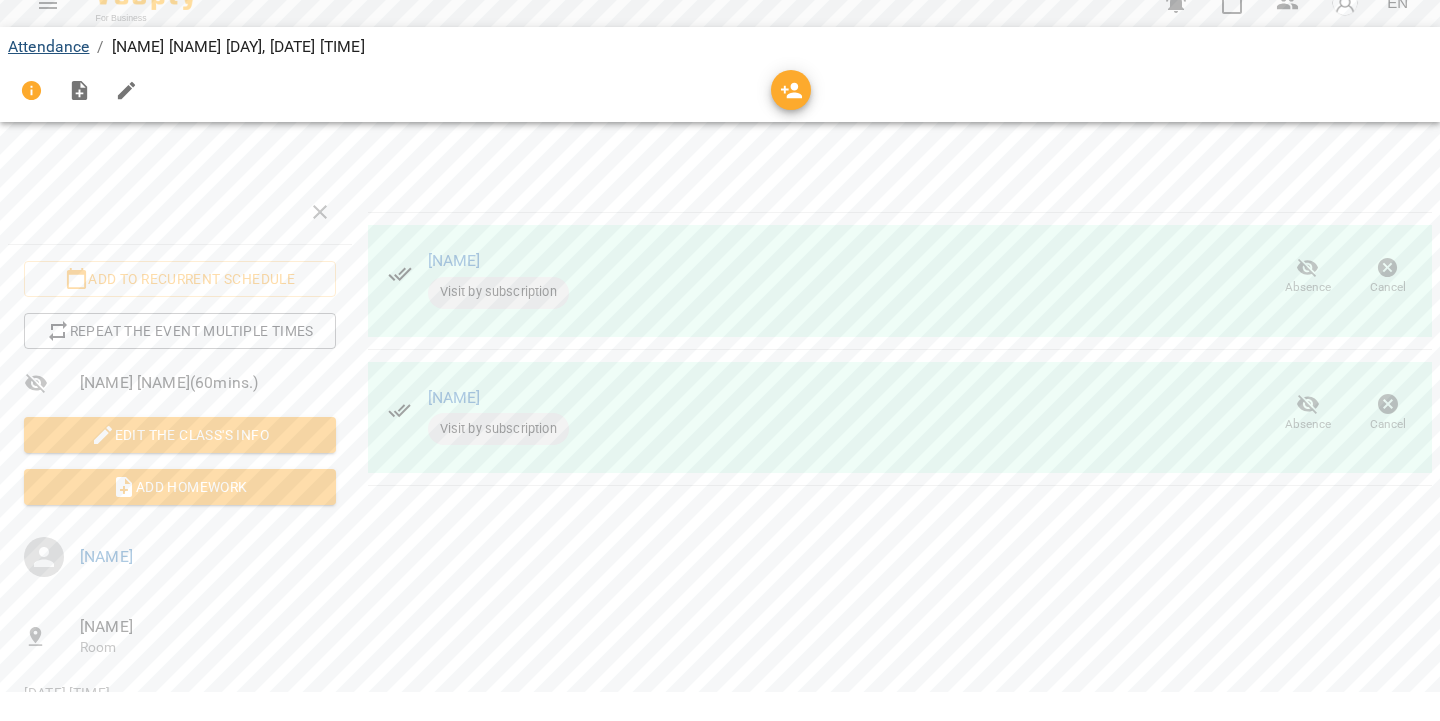 click on "Attendance" at bounding box center [48, 75] 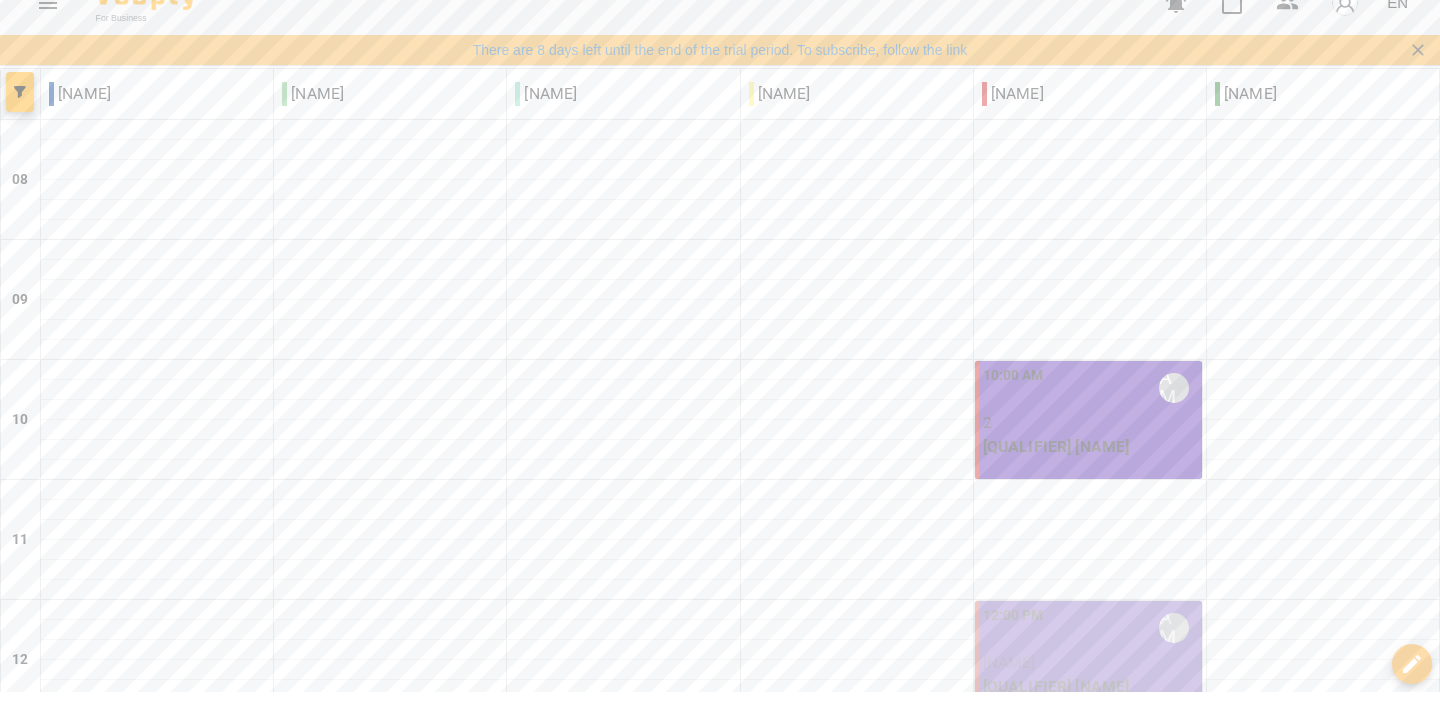 scroll, scrollTop: 545, scrollLeft: 0, axis: vertical 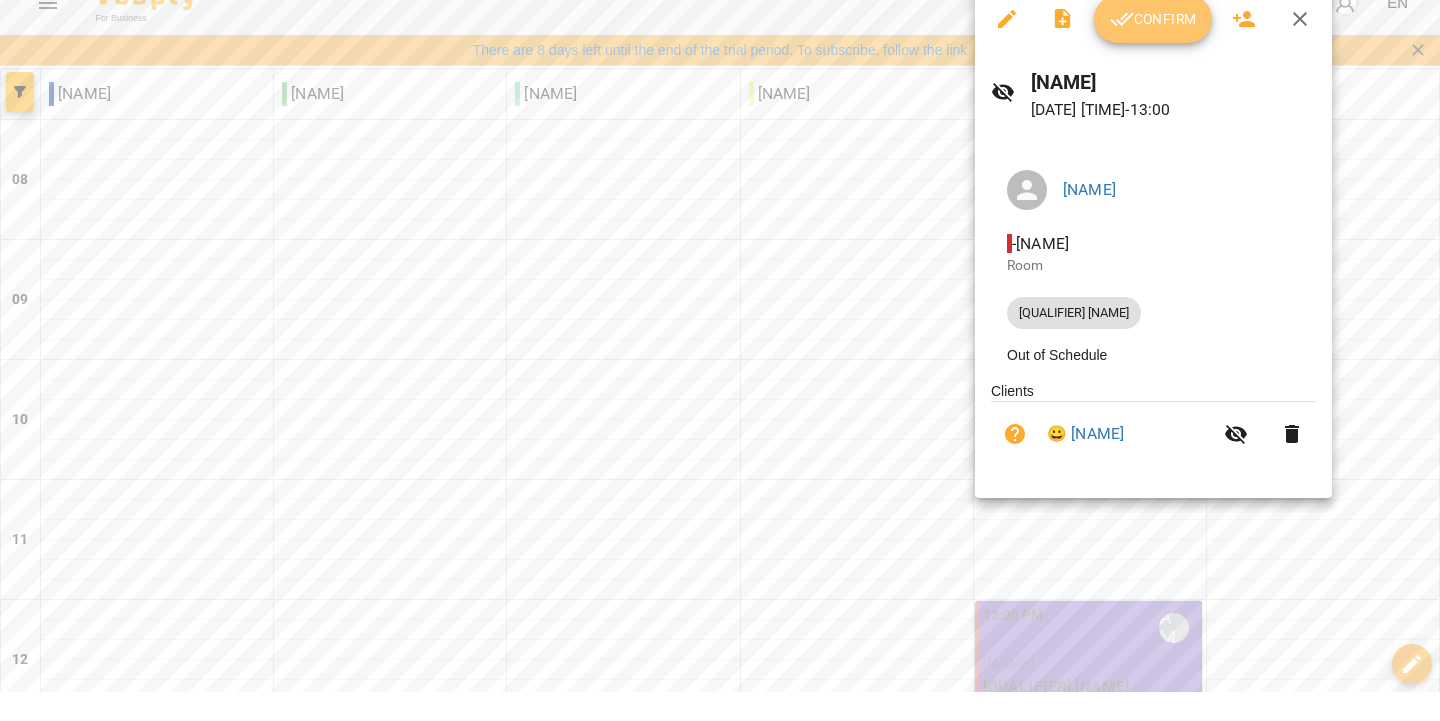 click on "Confirm" at bounding box center [1153, 48] 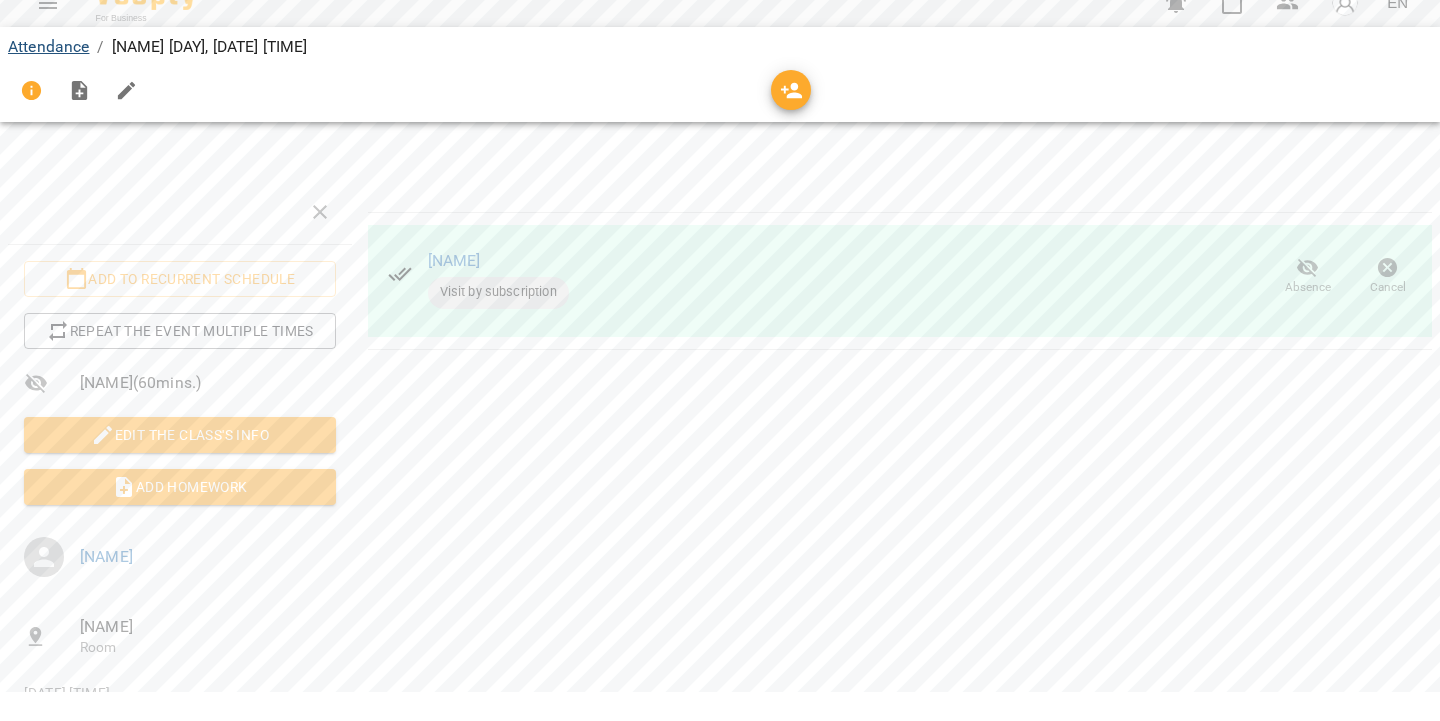 click on "Attendance" at bounding box center (48, 75) 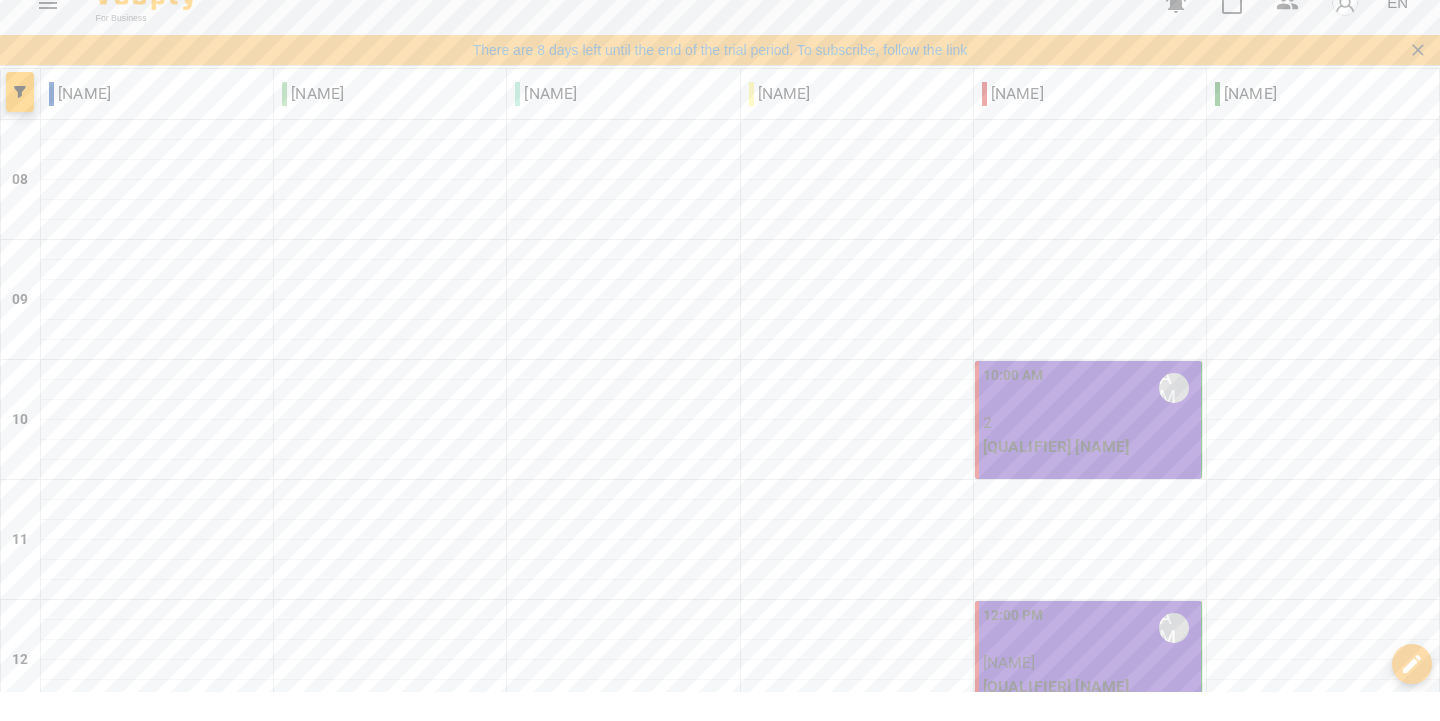 scroll, scrollTop: 1181, scrollLeft: 0, axis: vertical 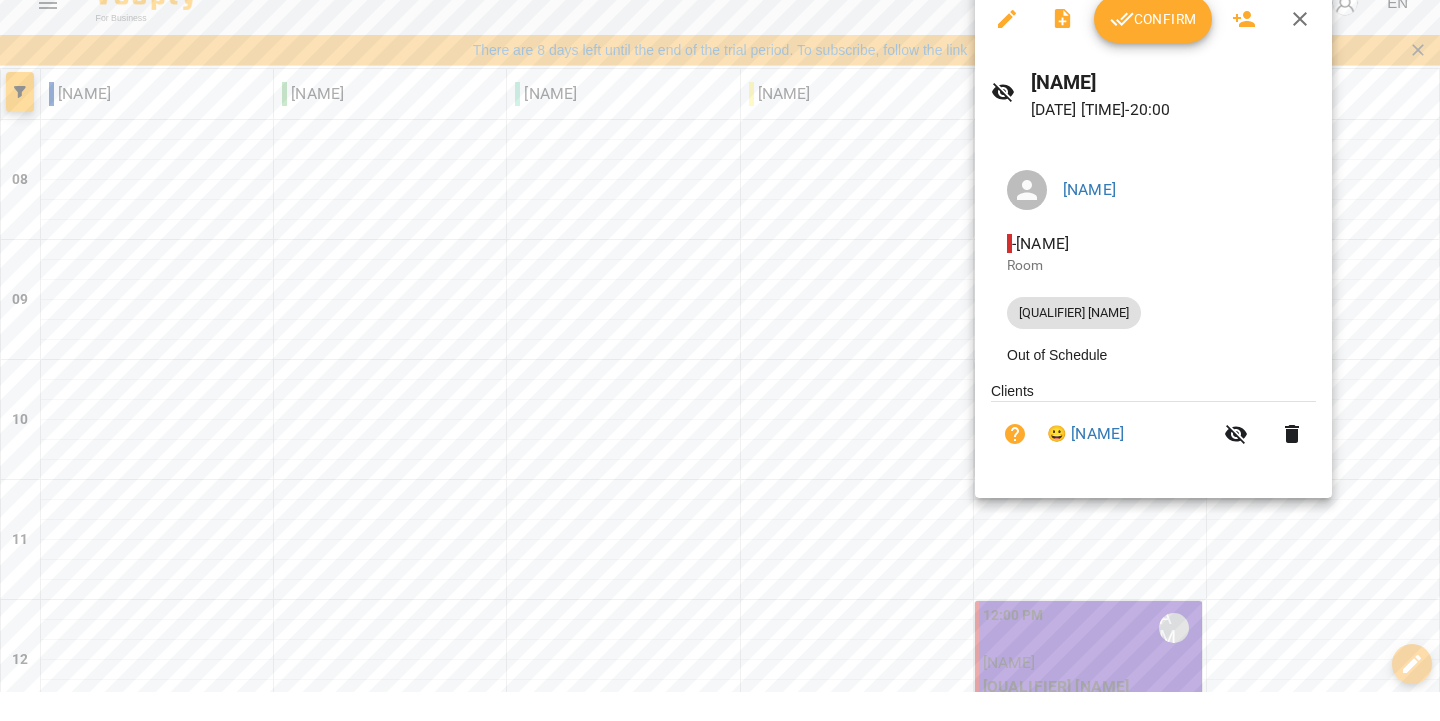 click 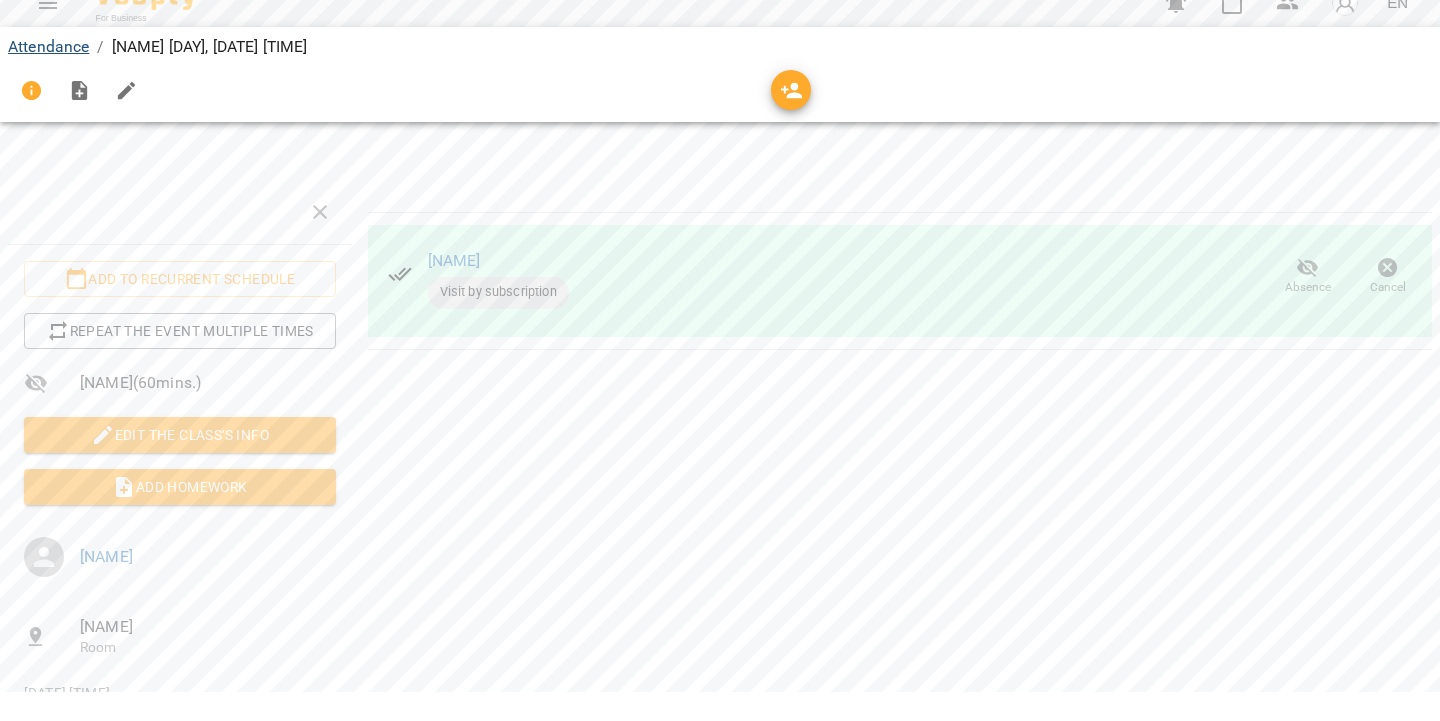 click on "Attendance" at bounding box center [48, 75] 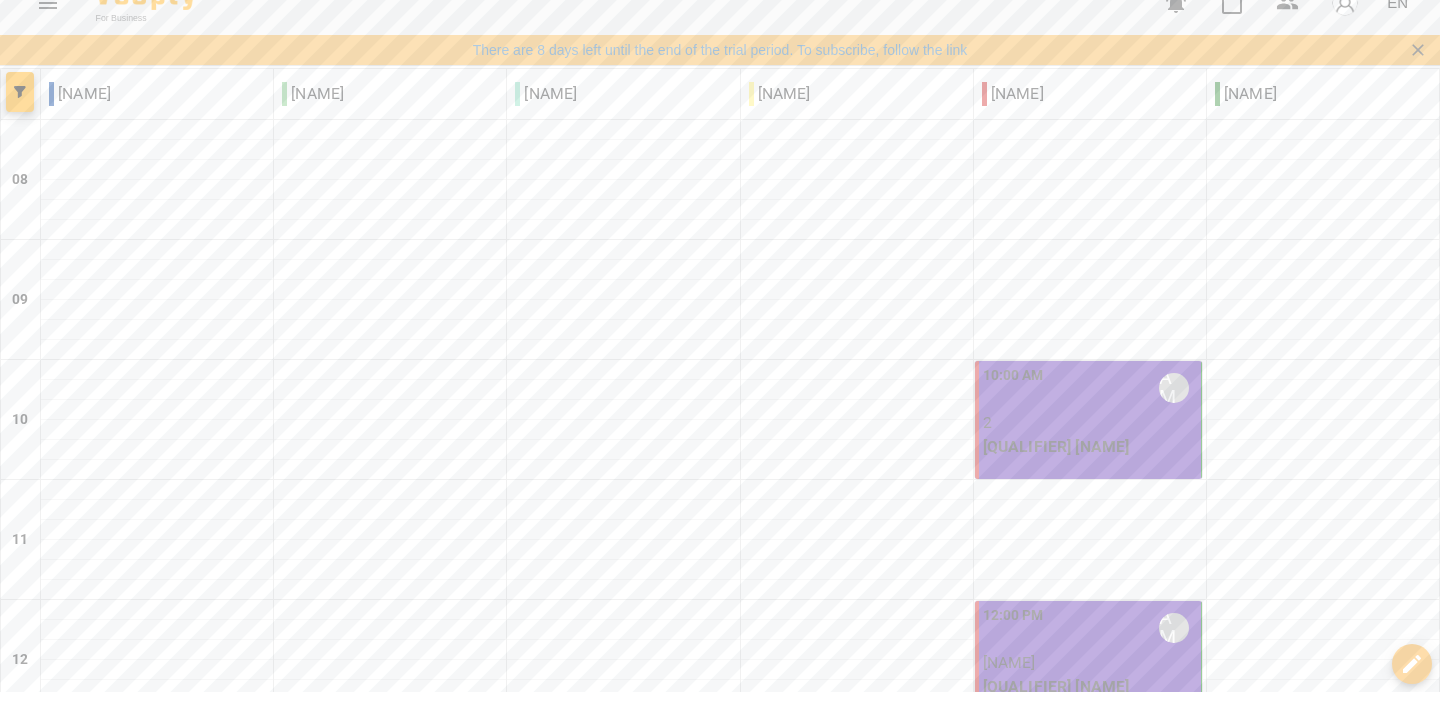 scroll, scrollTop: 1360, scrollLeft: 0, axis: vertical 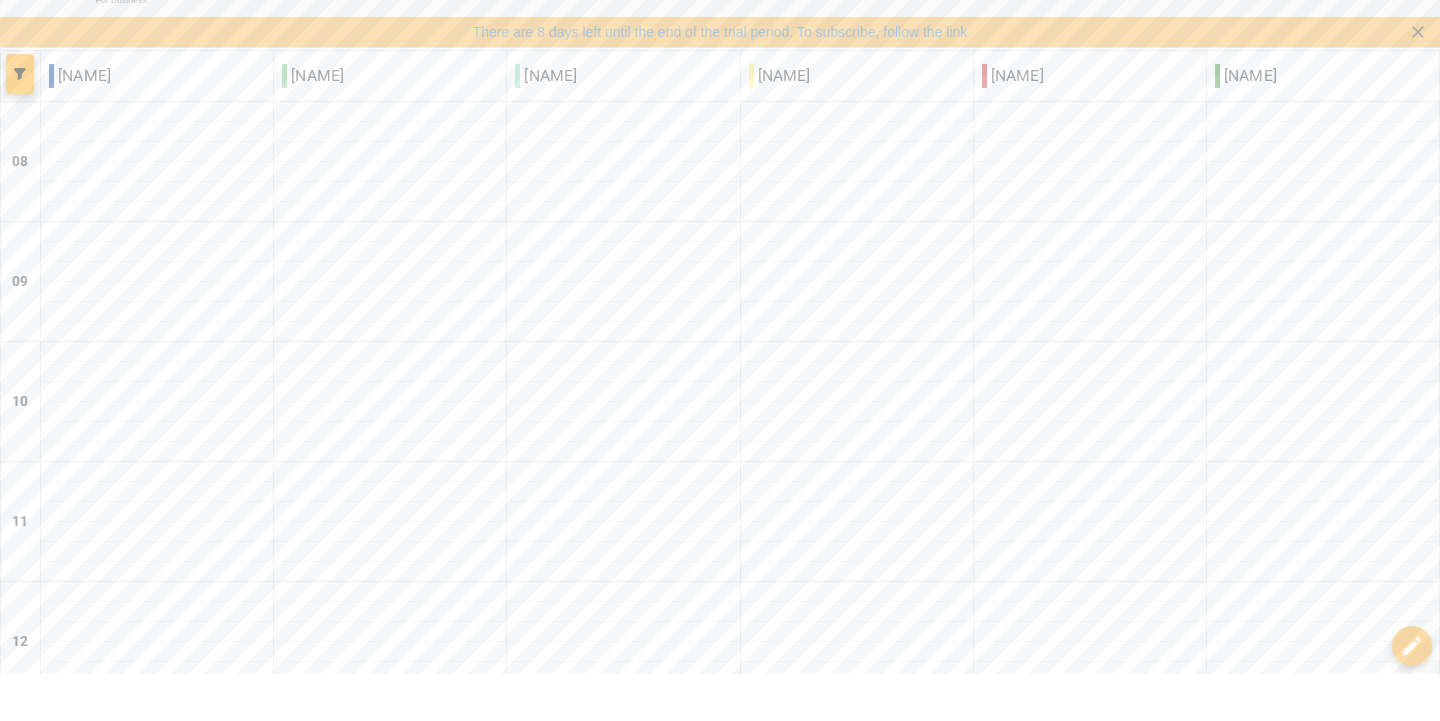 click on "[NAME]" at bounding box center [1090, 1652] 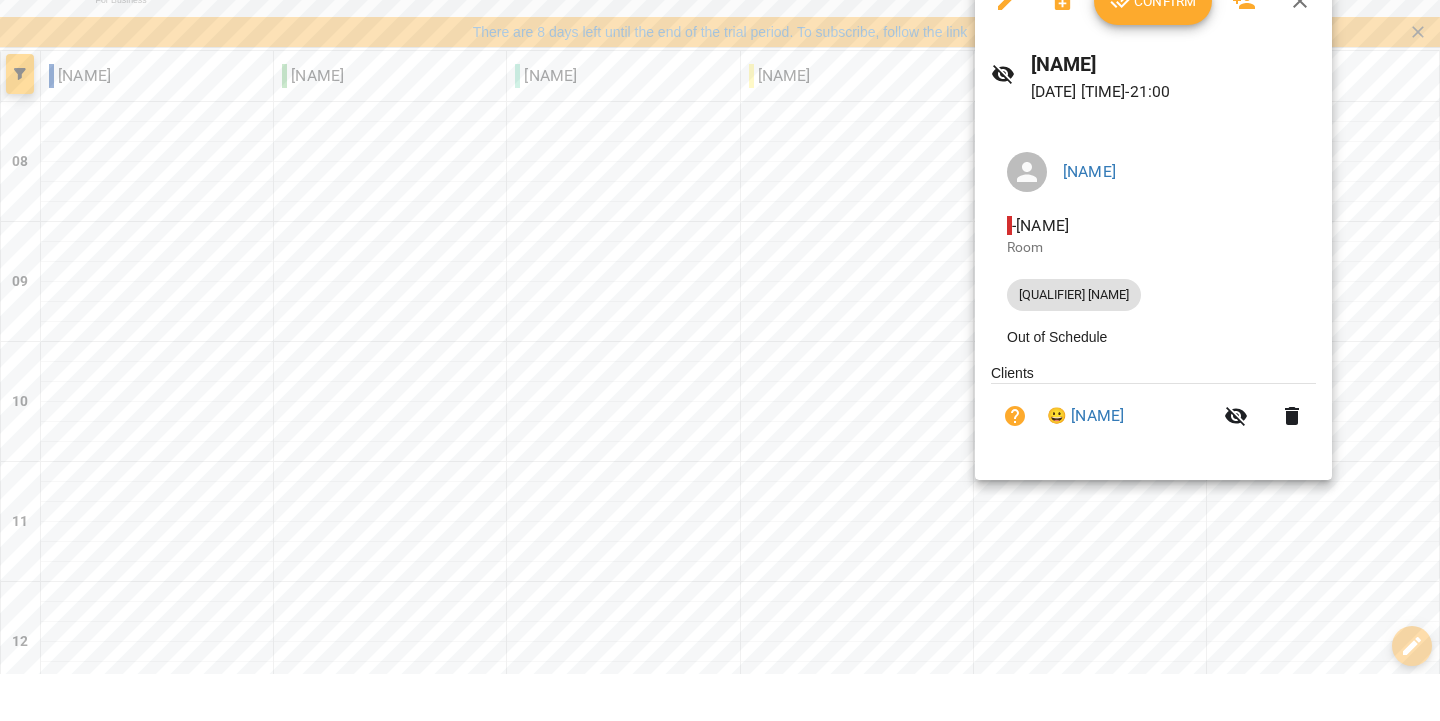 click on "Confirm" at bounding box center [1153, 48] 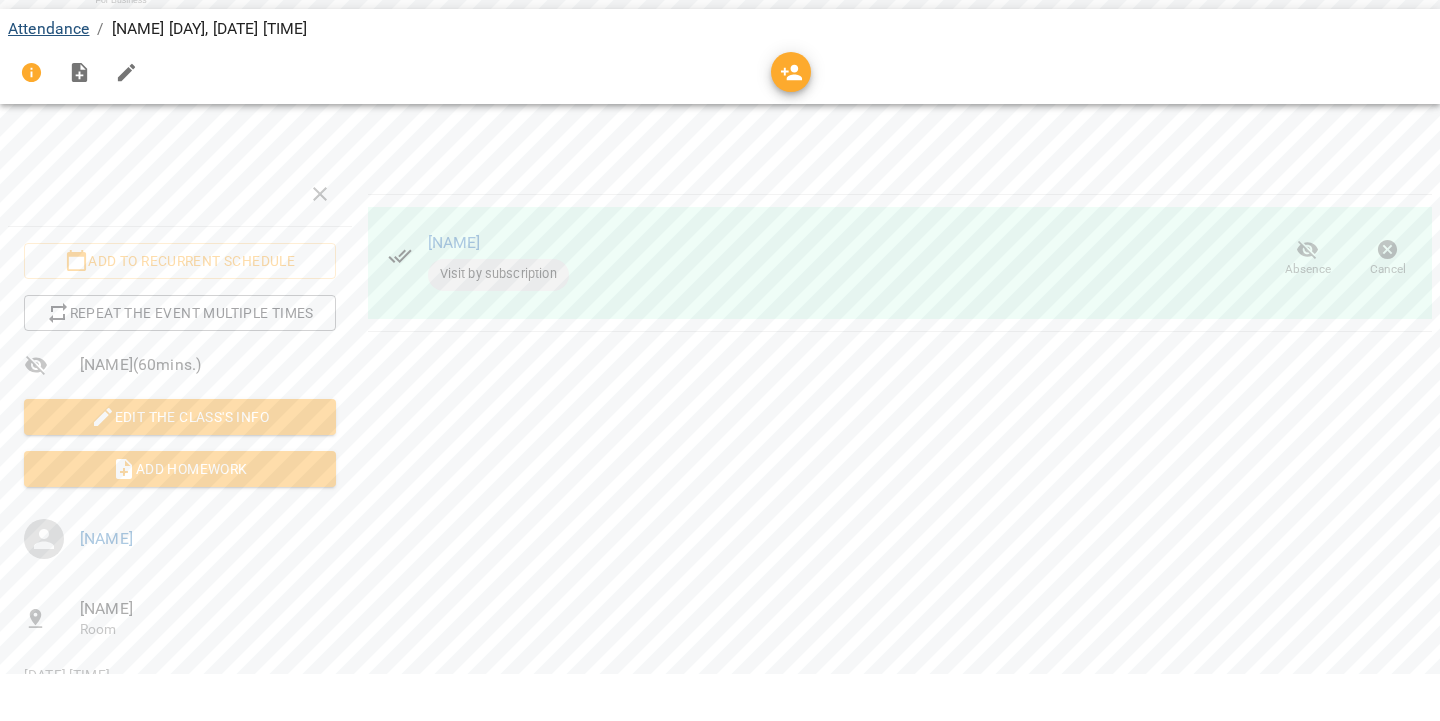 click on "Attendance" at bounding box center (48, 75) 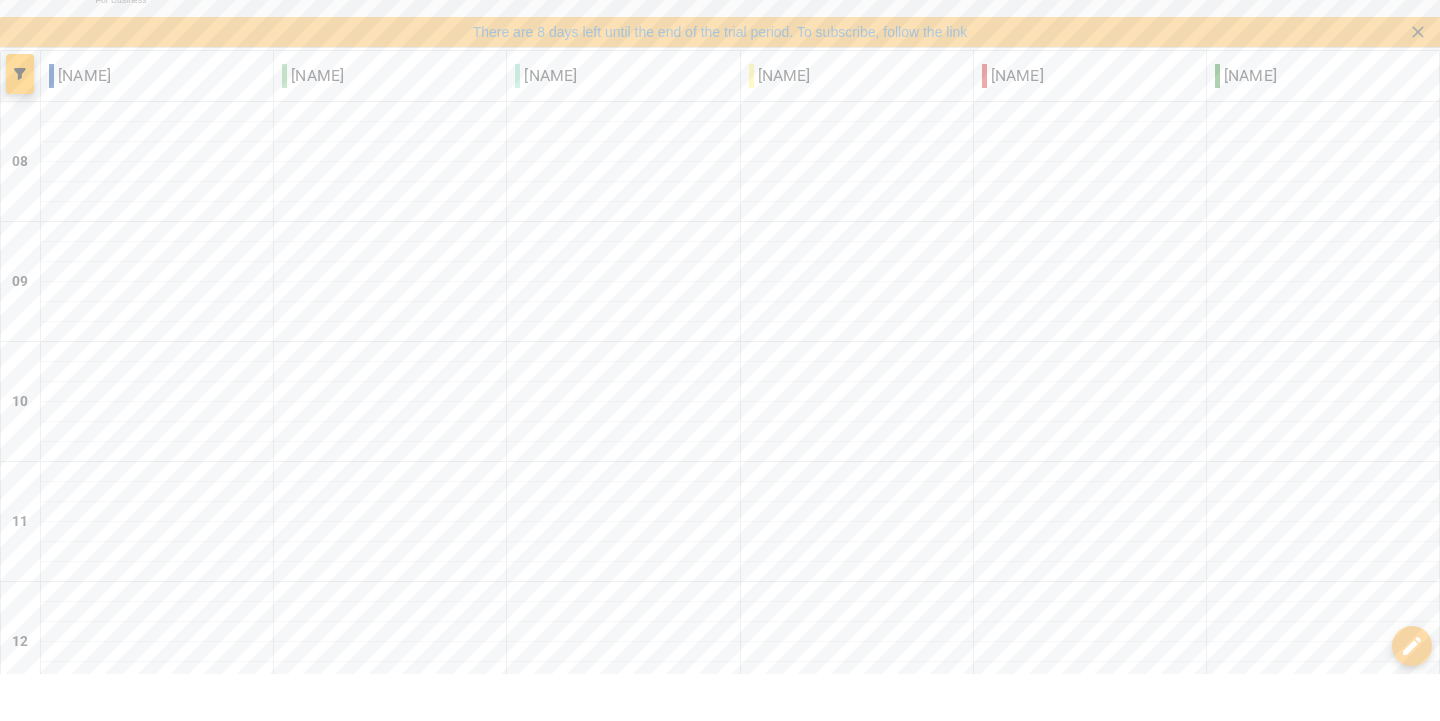 scroll, scrollTop: 1360, scrollLeft: 0, axis: vertical 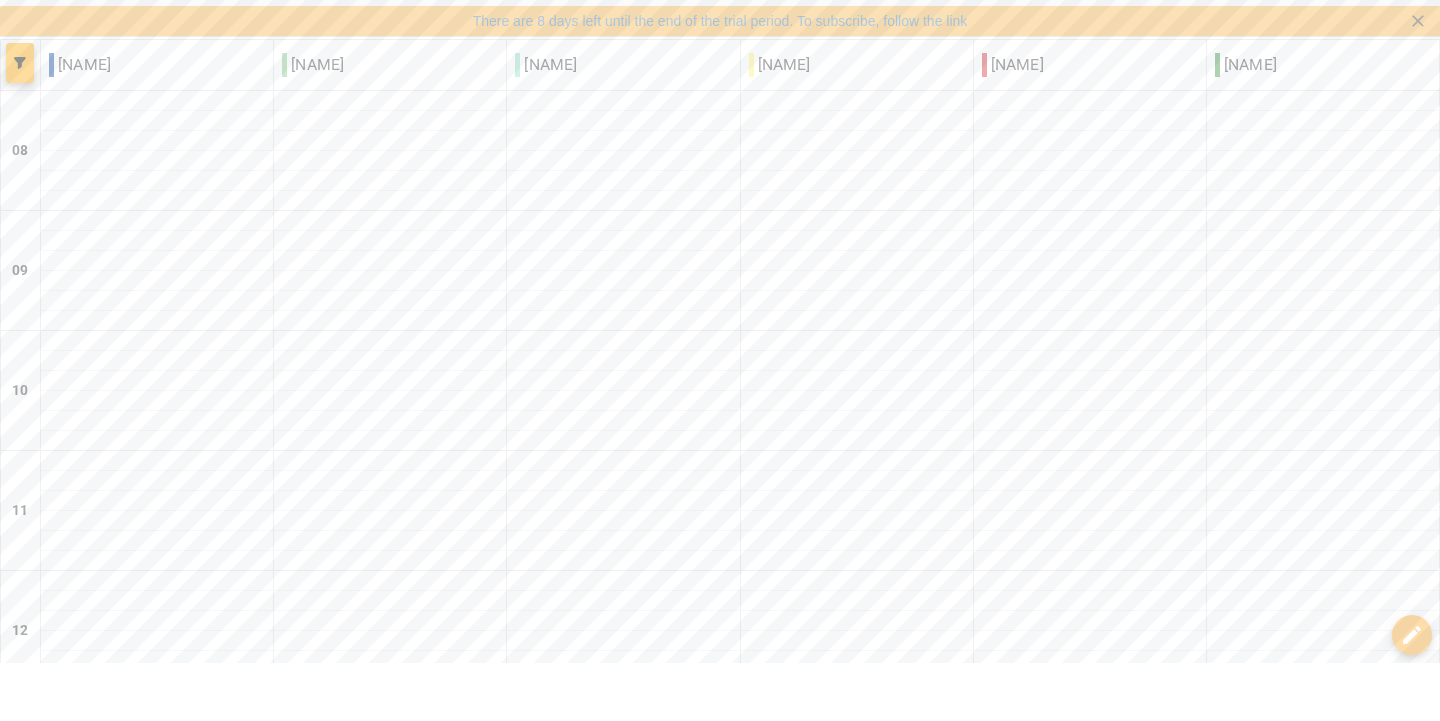 click on "2" at bounding box center (1090, 1772) 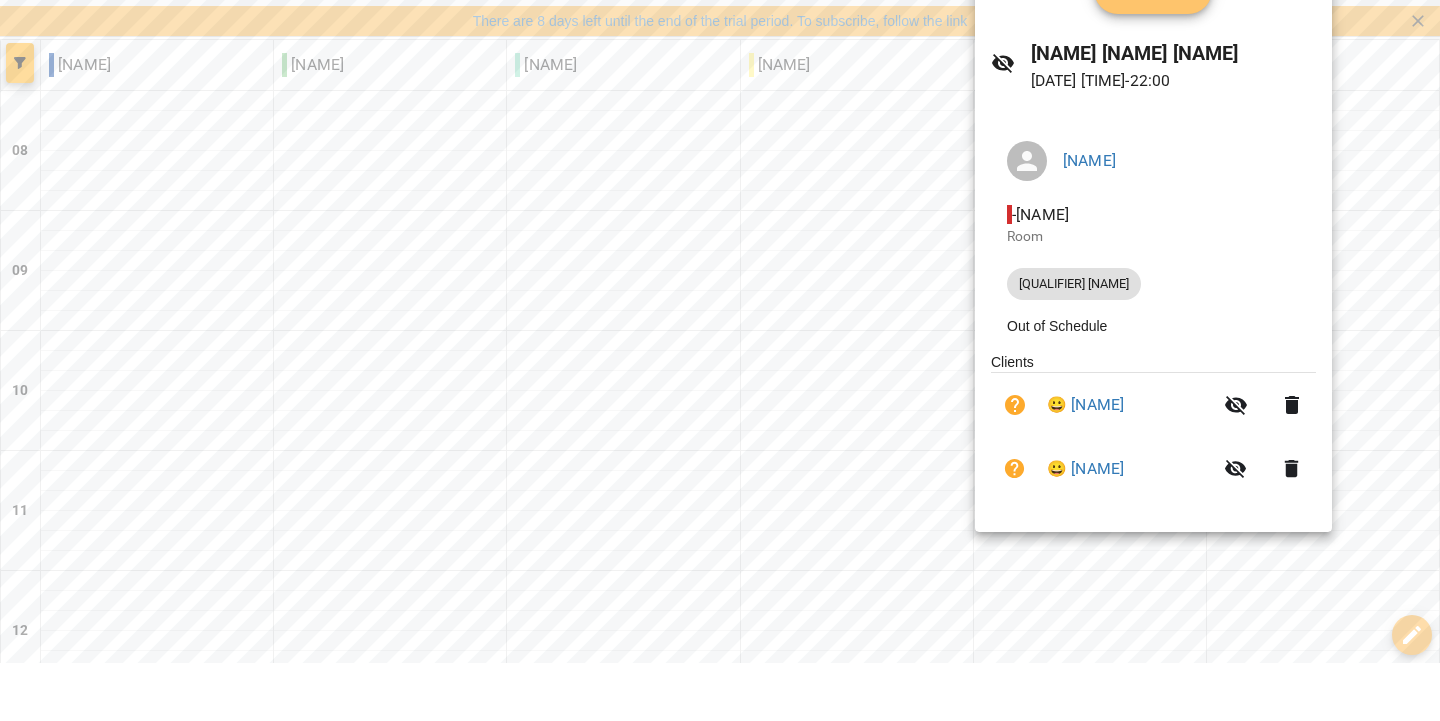click on "Confirm" at bounding box center (1153, 48) 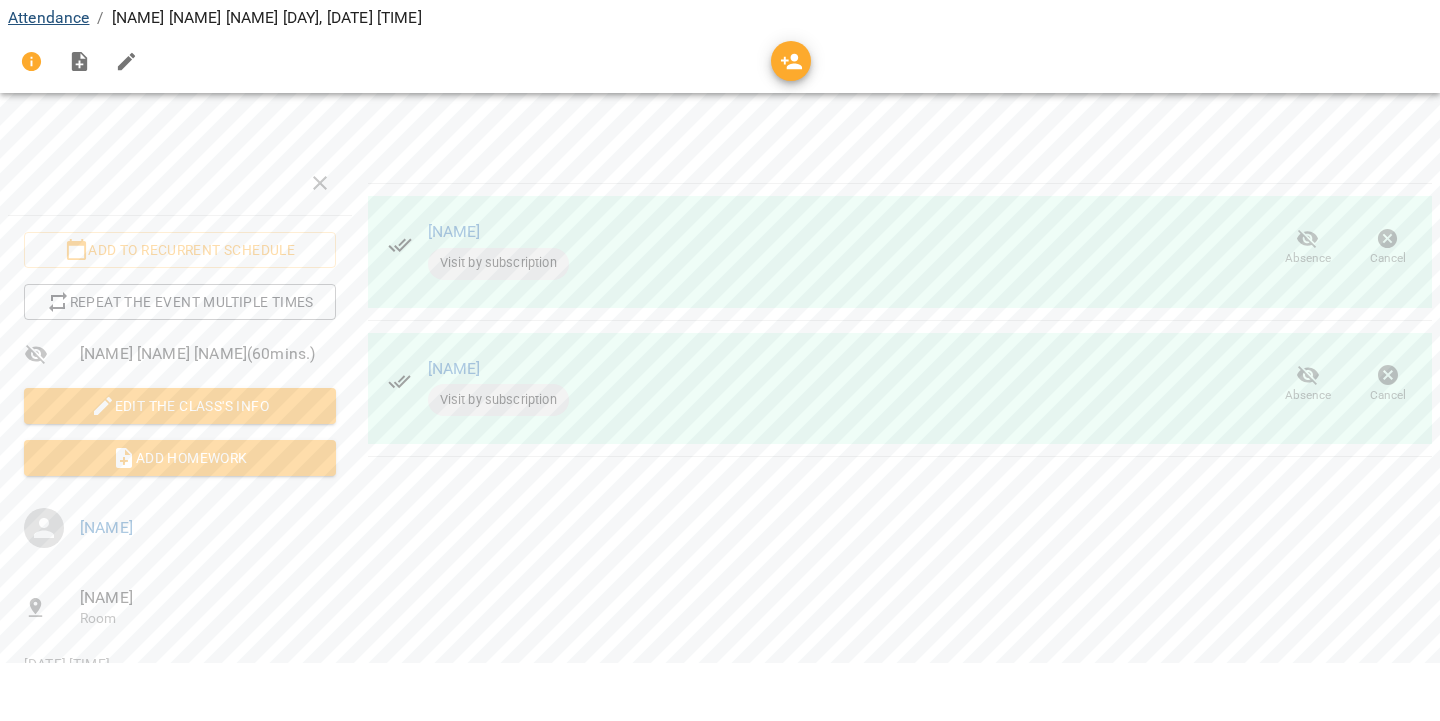 click on "Attendance" at bounding box center (48, 75) 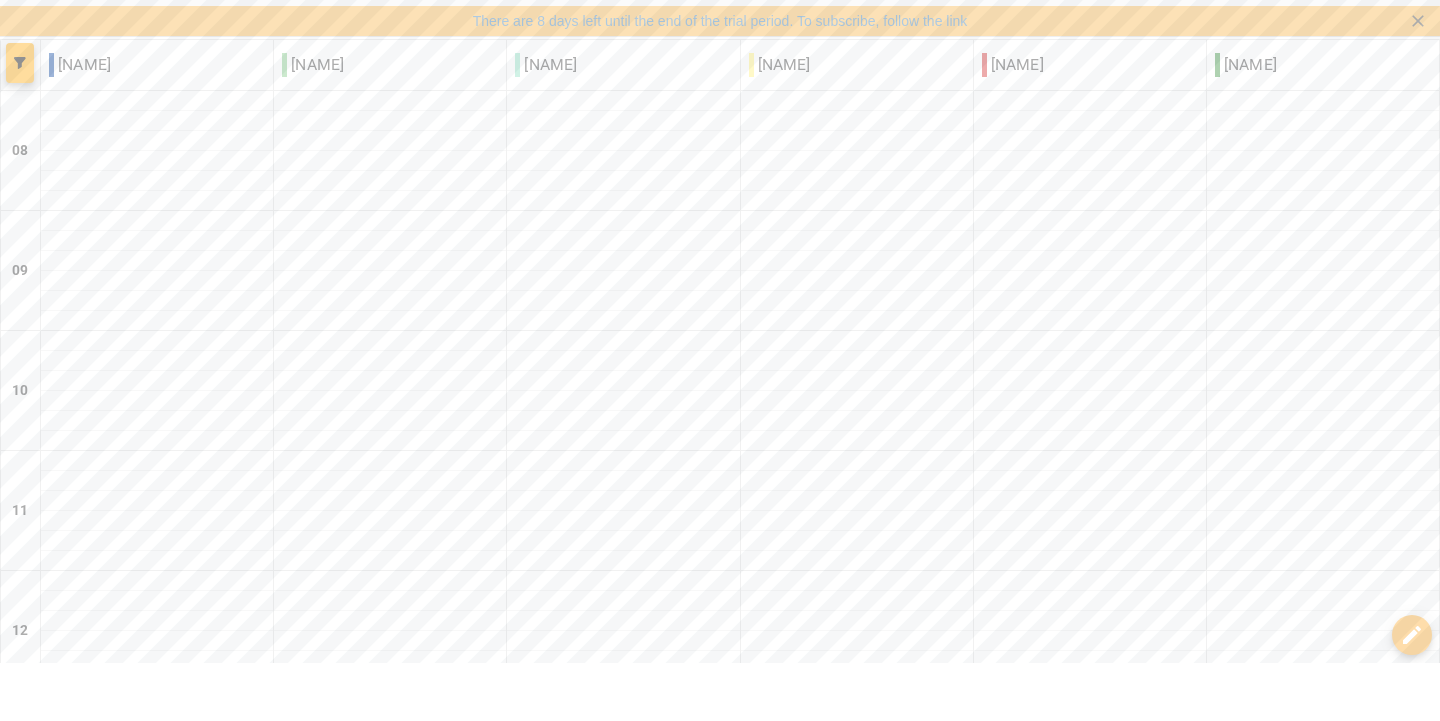 click on "Fri" at bounding box center [1007, 1975] 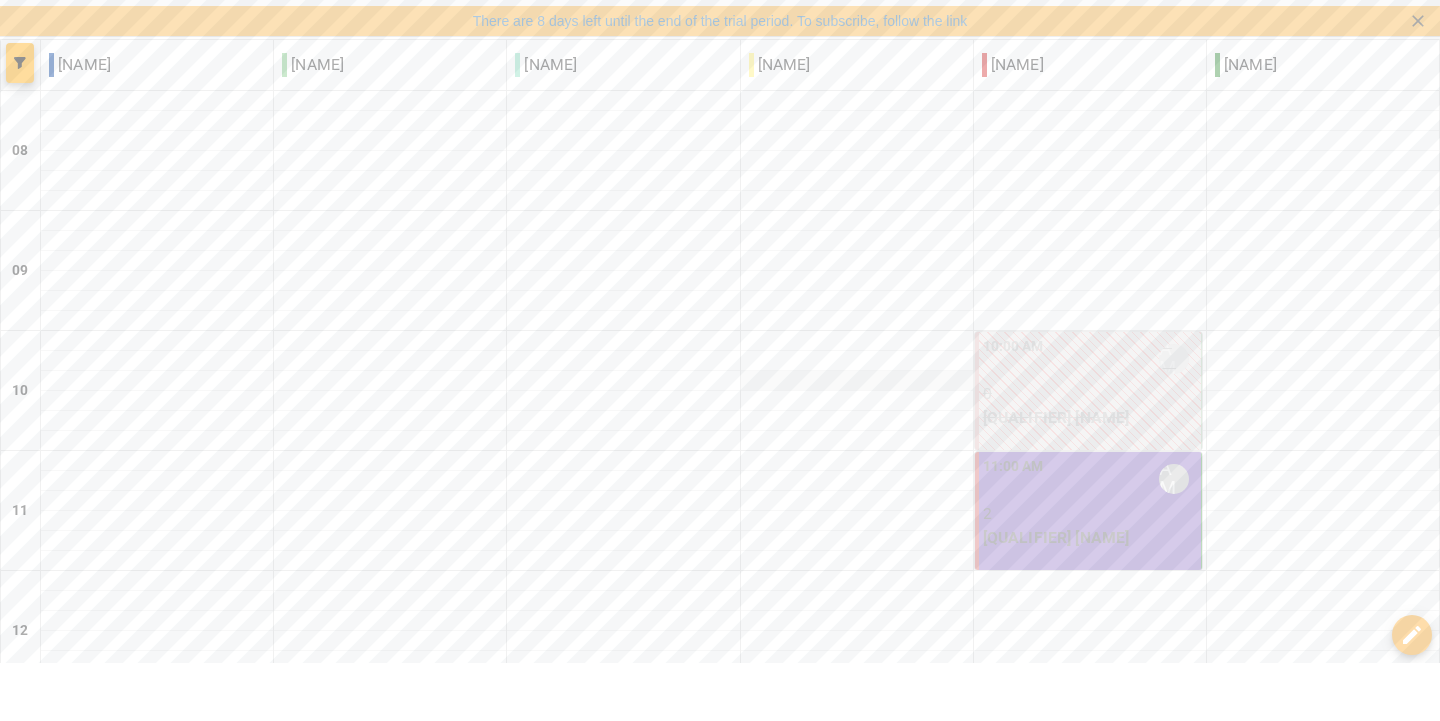 scroll, scrollTop: 247, scrollLeft: 0, axis: vertical 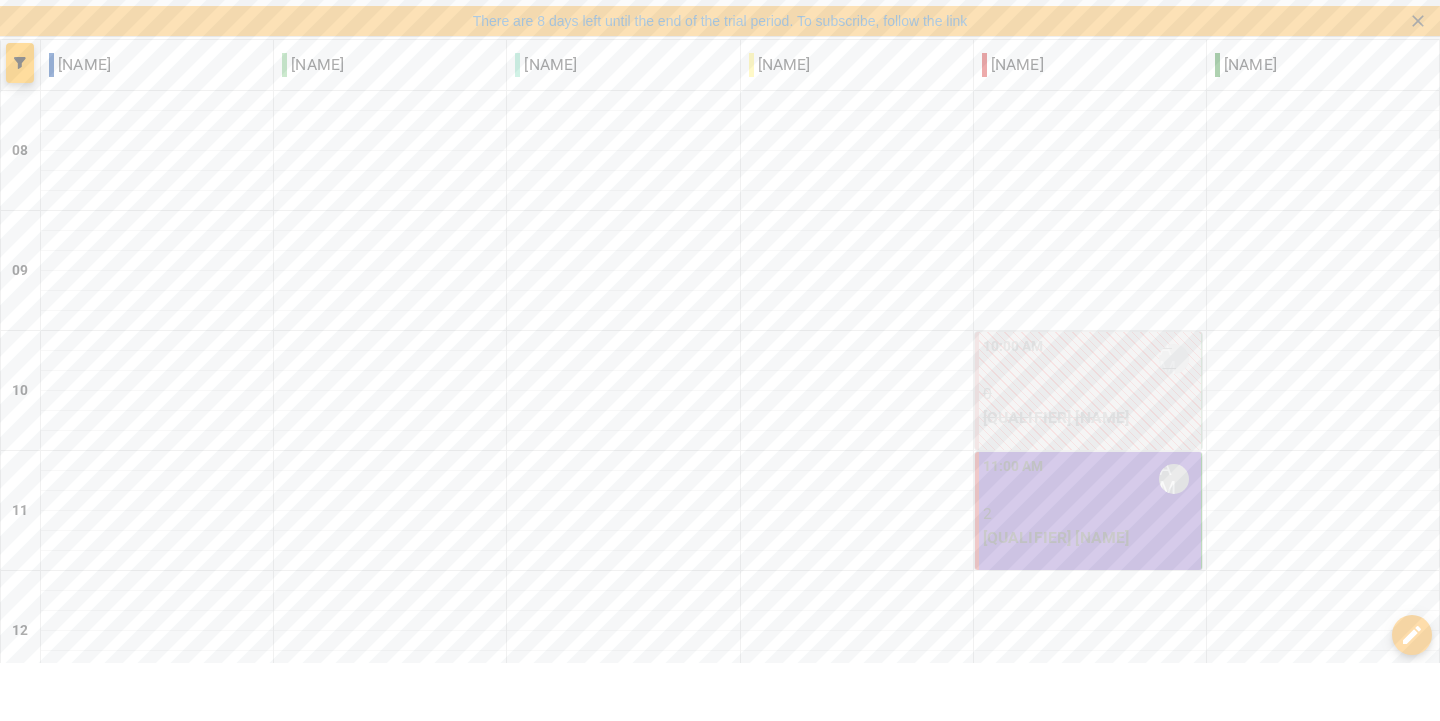 click on "[QUALIFIER] [NAME]" at bounding box center [1090, 596] 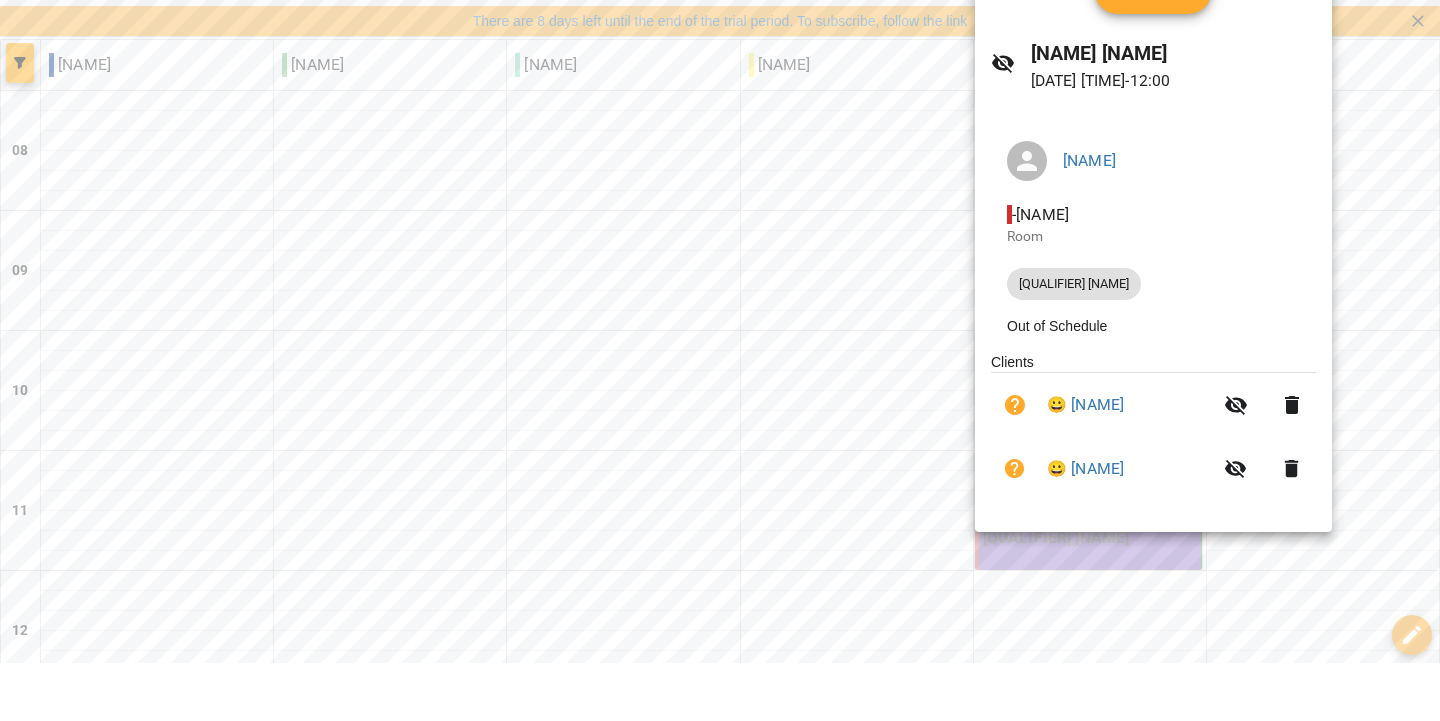 click on "Confirm" at bounding box center (1153, 48) 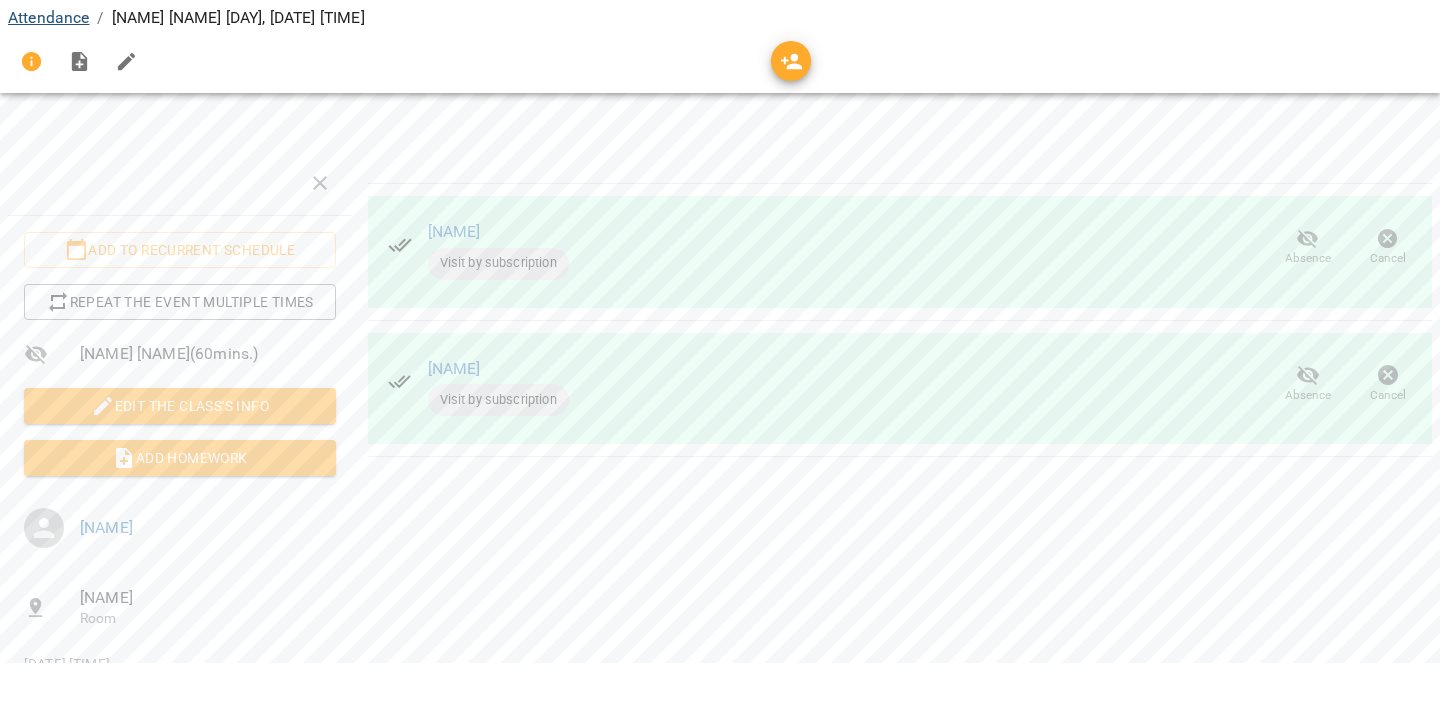 click on "Attendance" at bounding box center (48, 75) 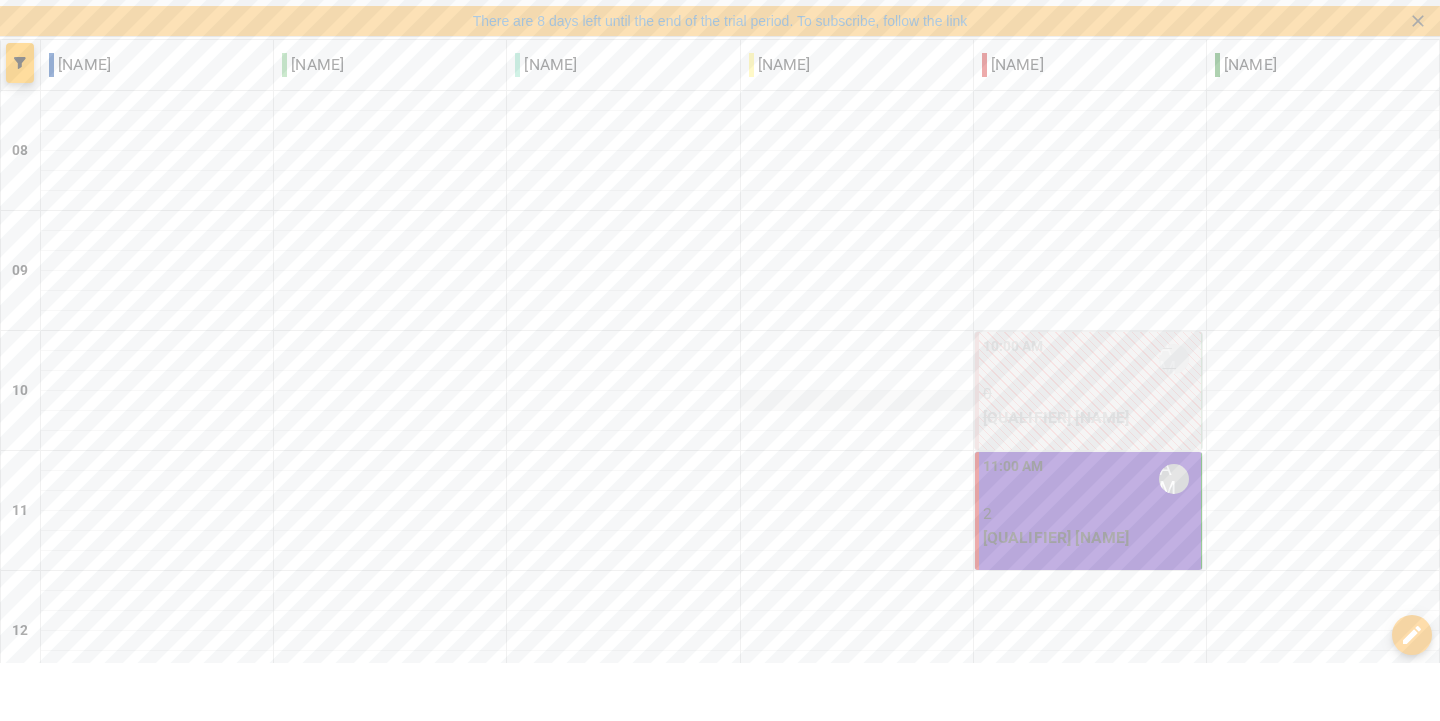 scroll, scrollTop: 464, scrollLeft: 0, axis: vertical 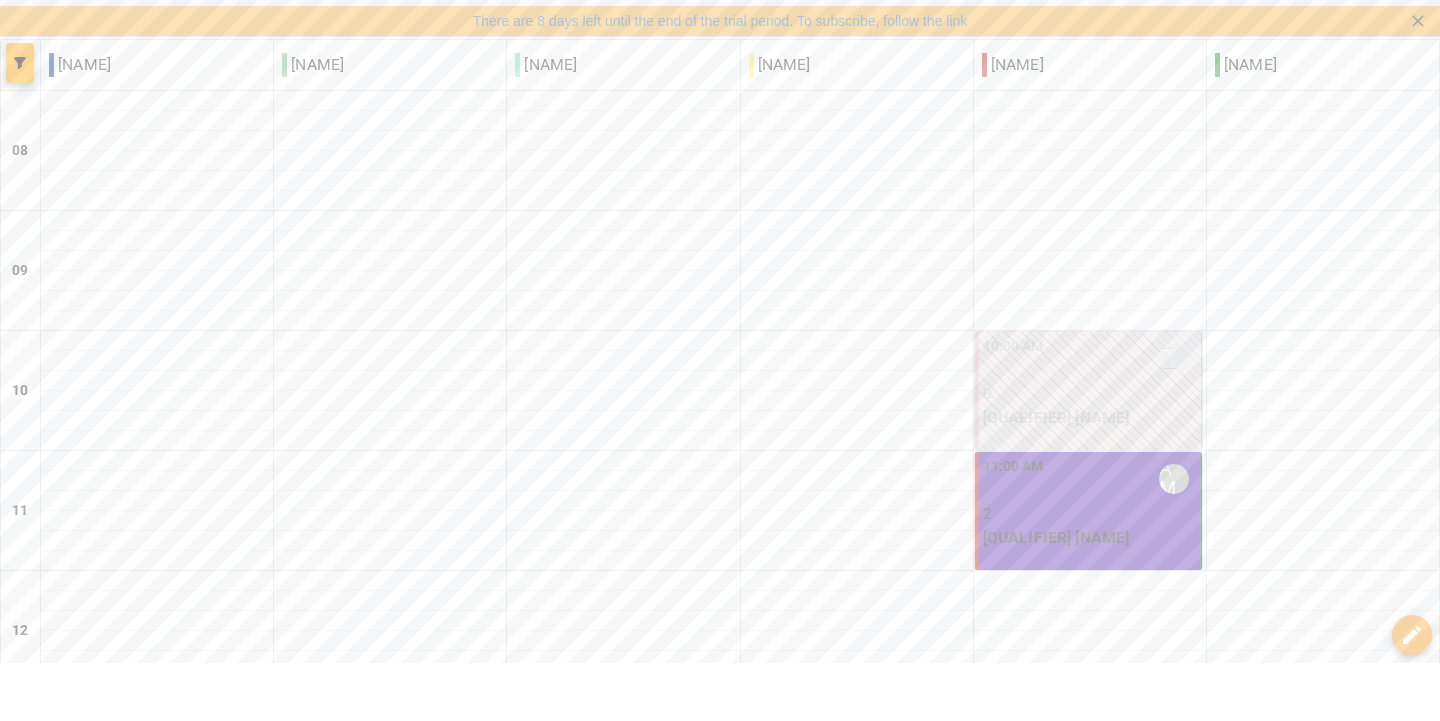 click on "[NAME]" at bounding box center [1090, 932] 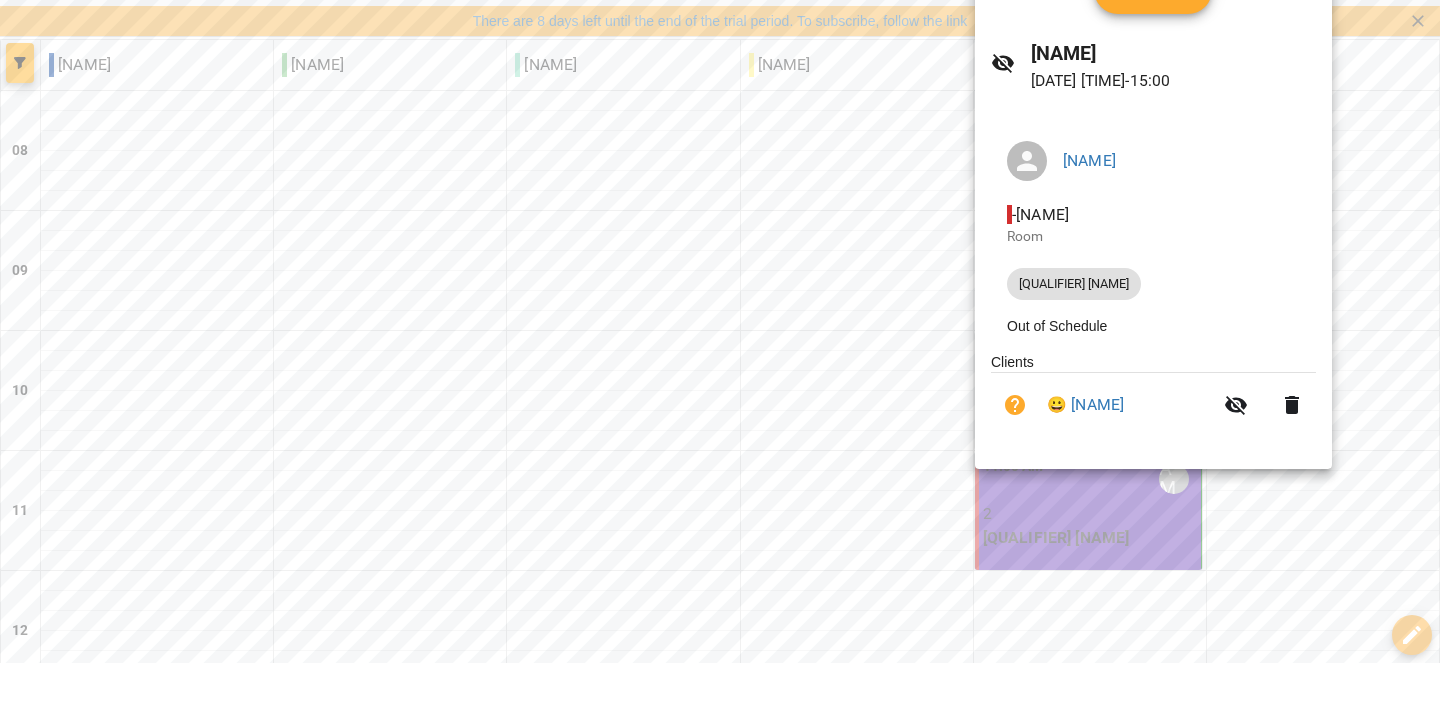 click on "Confirm" at bounding box center (1153, 48) 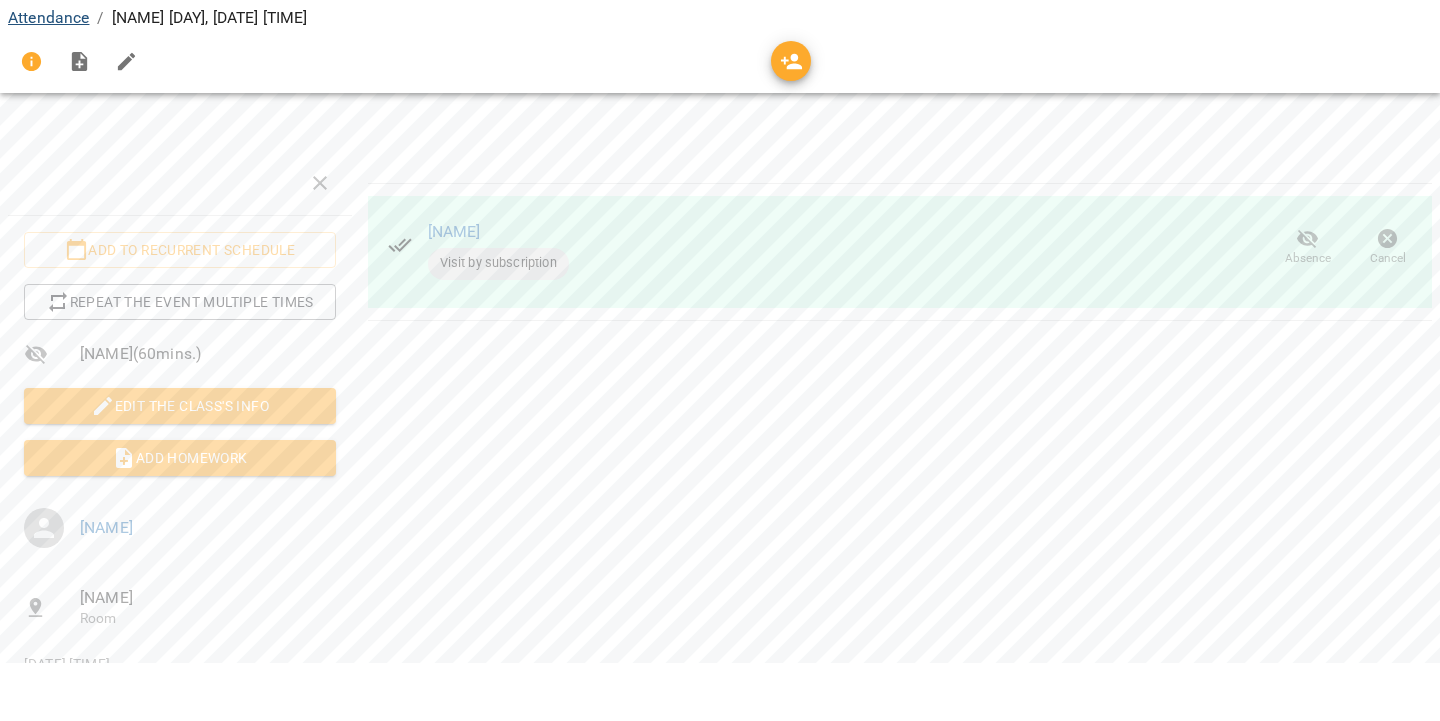 click on "Attendance" at bounding box center (48, 75) 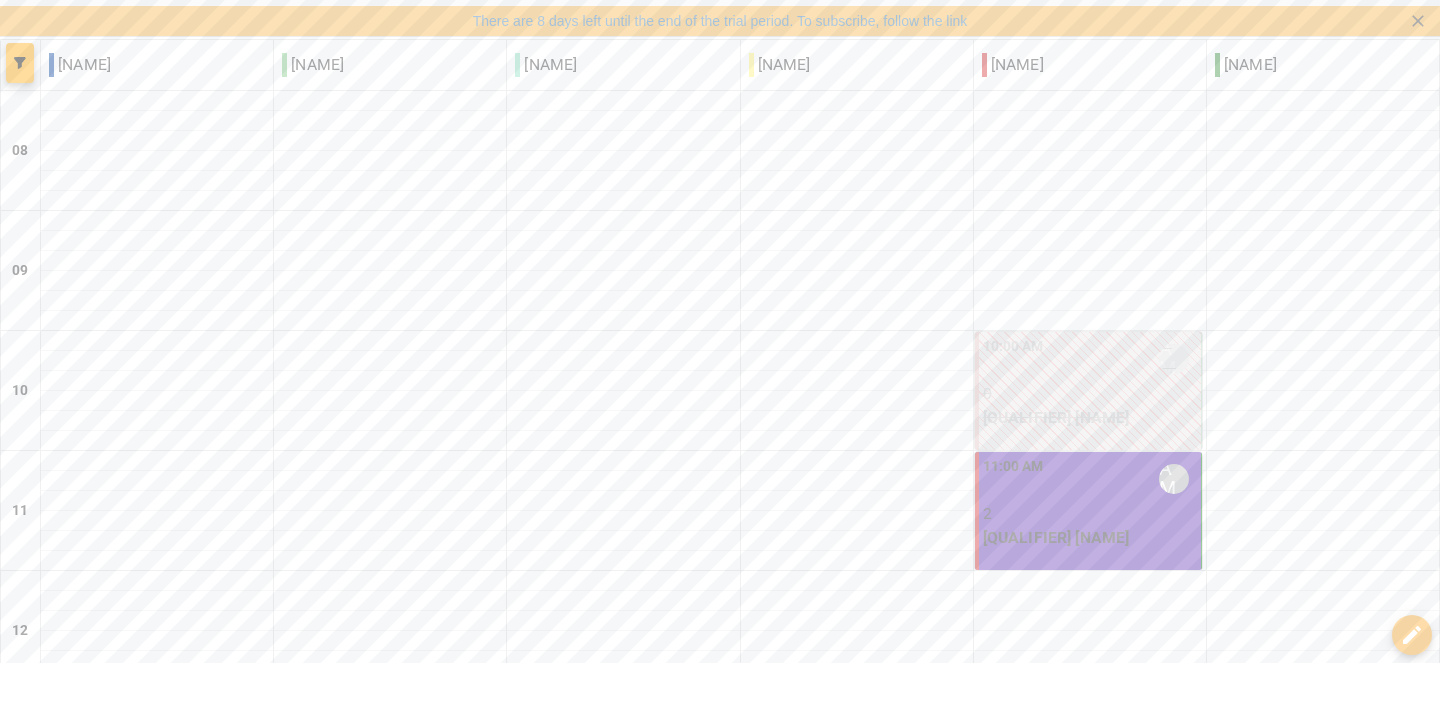 click on "Sat" at bounding box center (1201, 1975) 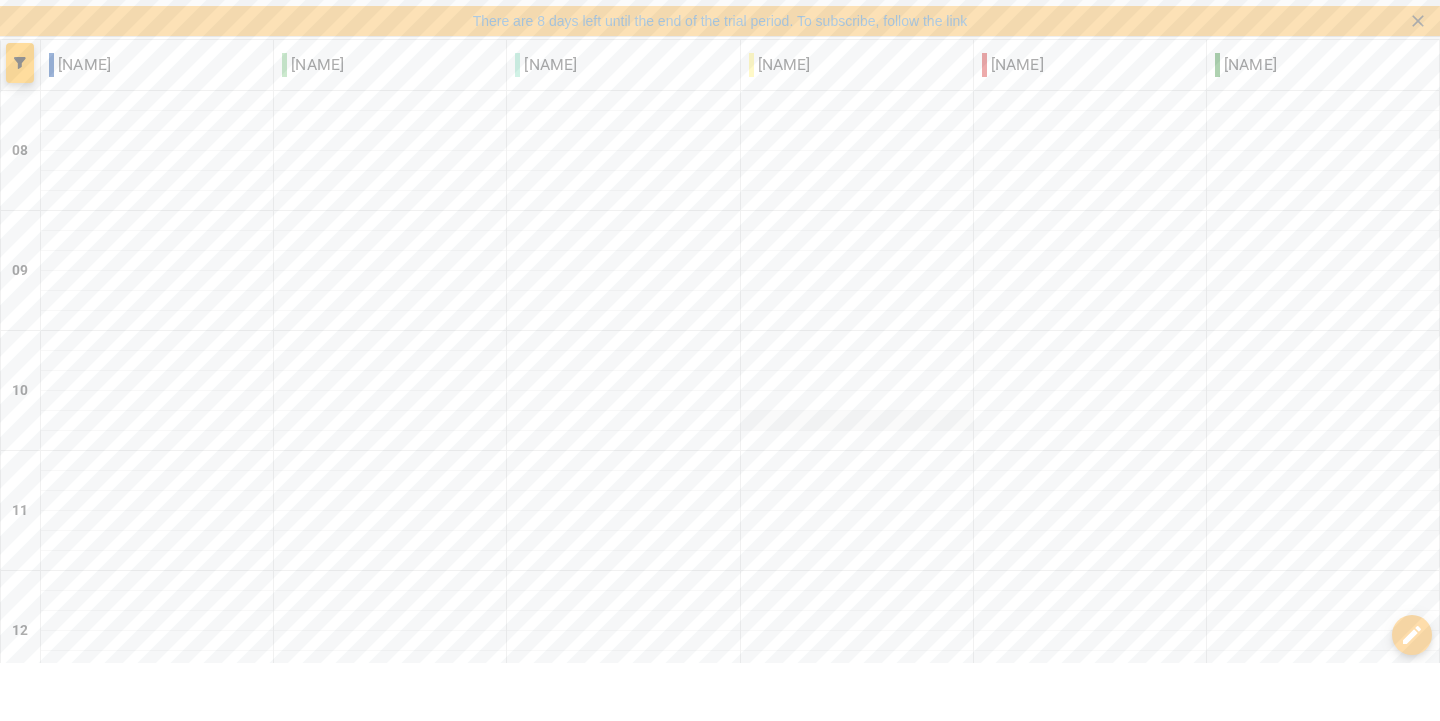 scroll, scrollTop: 741, scrollLeft: 0, axis: vertical 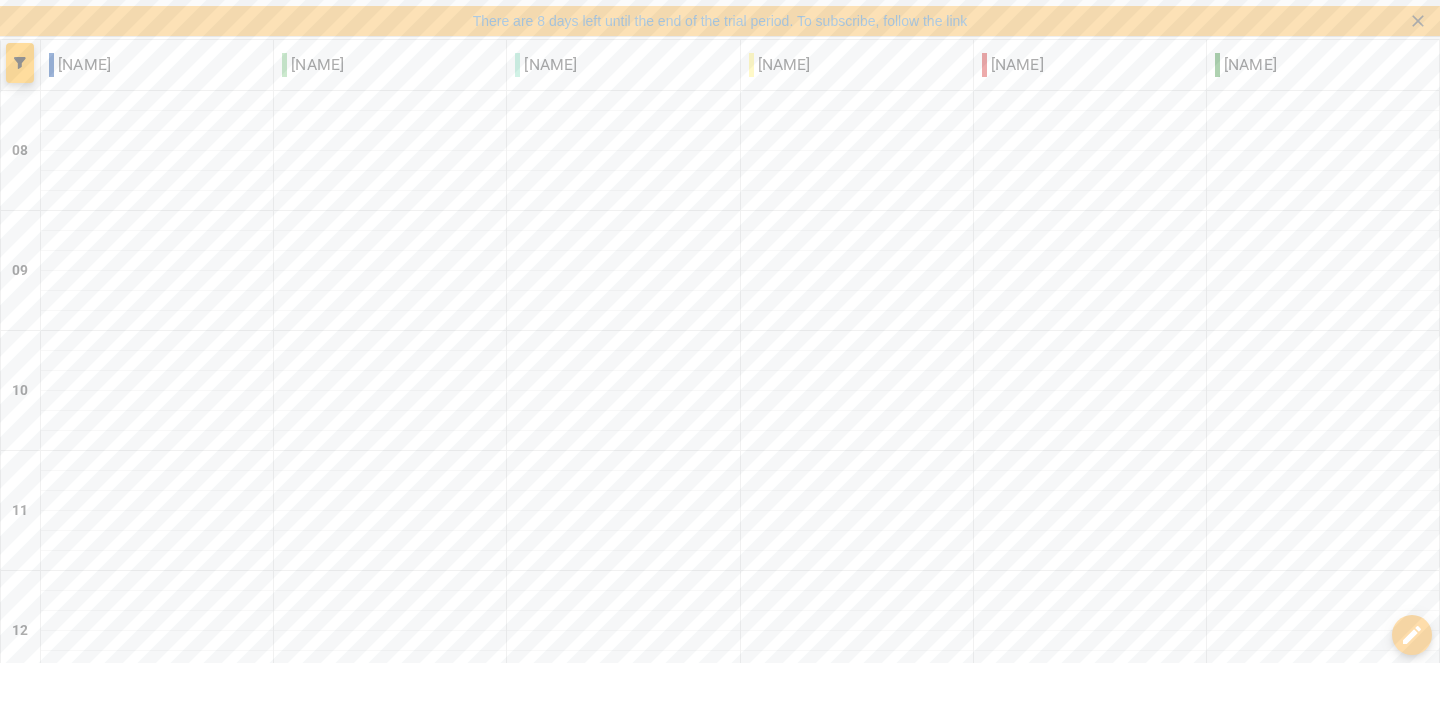 click on "[QUALIFIER] [NAME]" at bounding box center [1090, 1076] 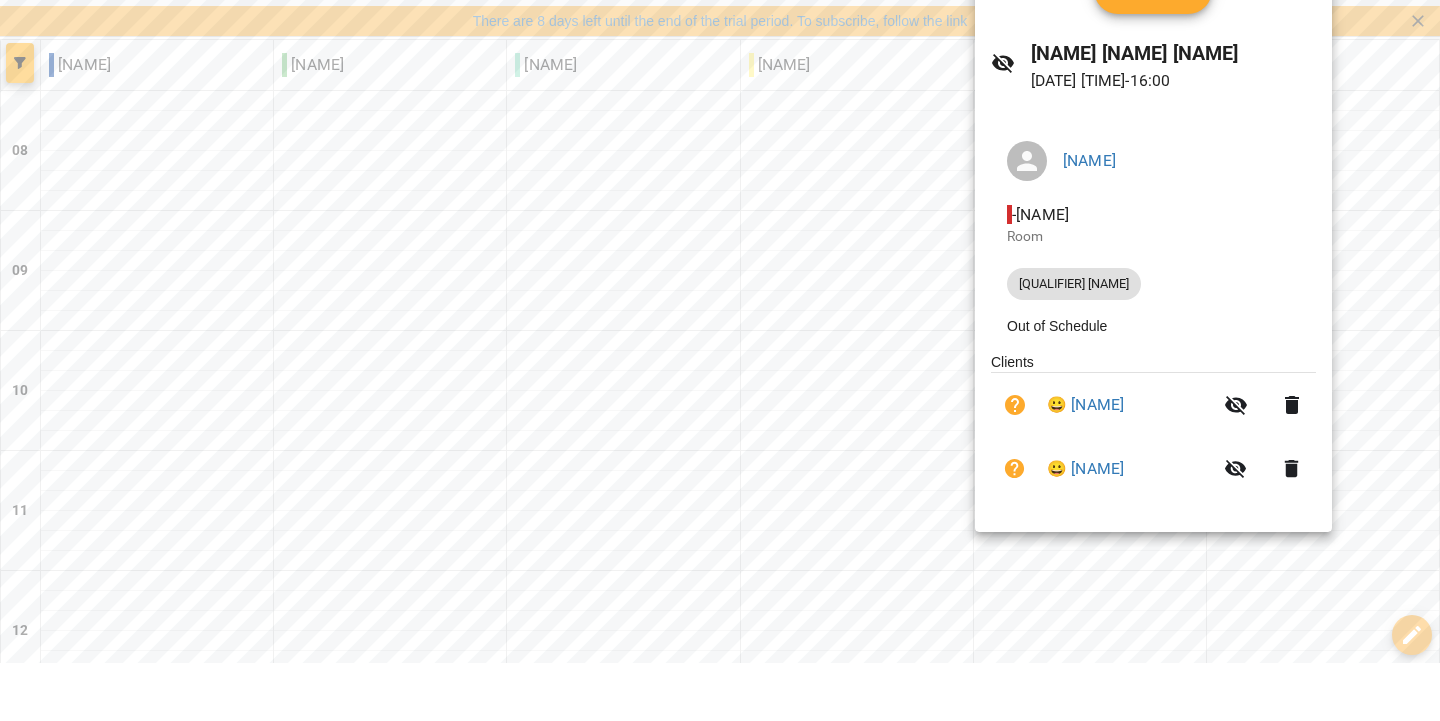 click at bounding box center (720, 360) 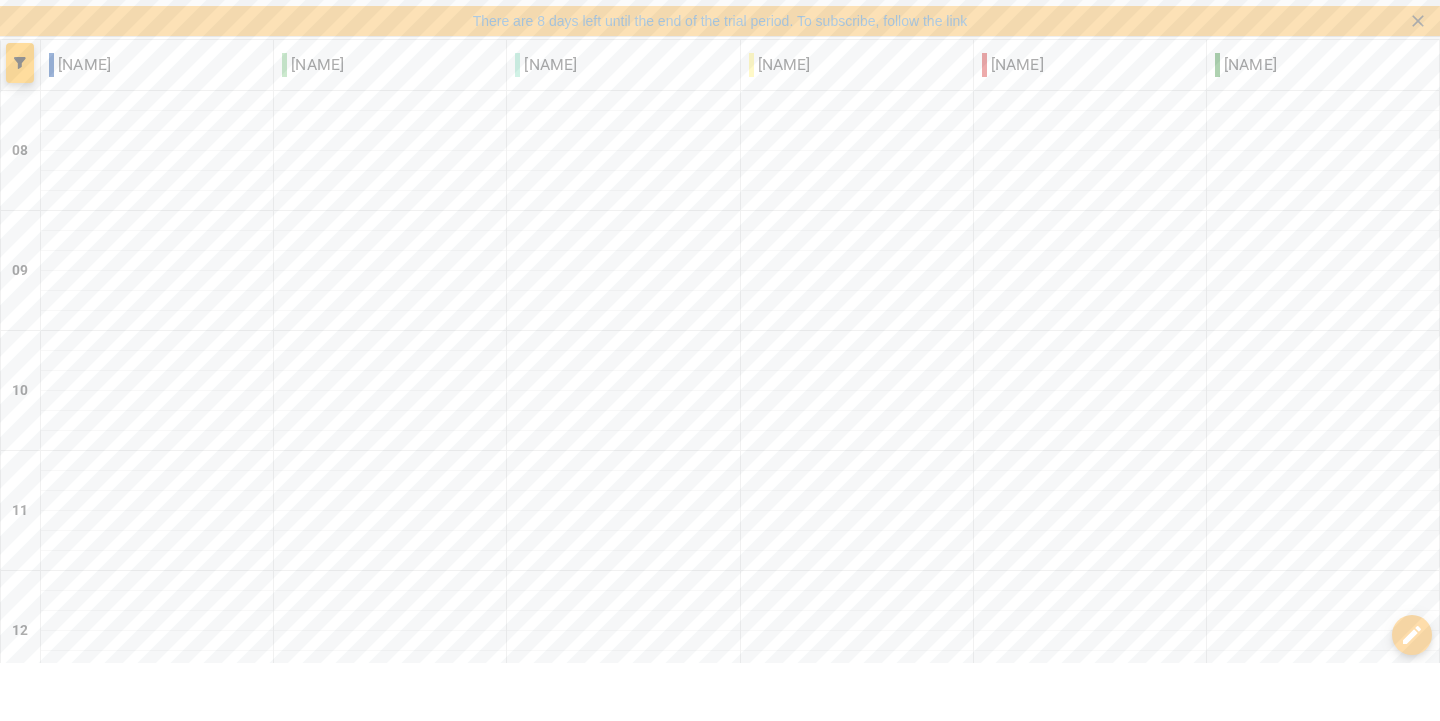 scroll, scrollTop: 0, scrollLeft: 0, axis: both 